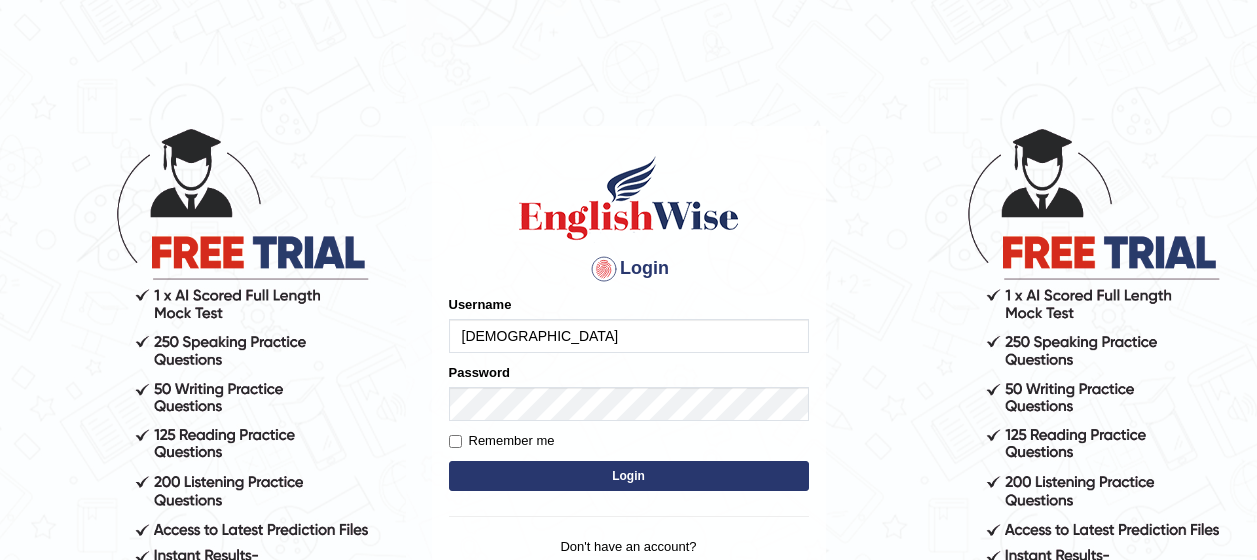 scroll, scrollTop: 0, scrollLeft: 0, axis: both 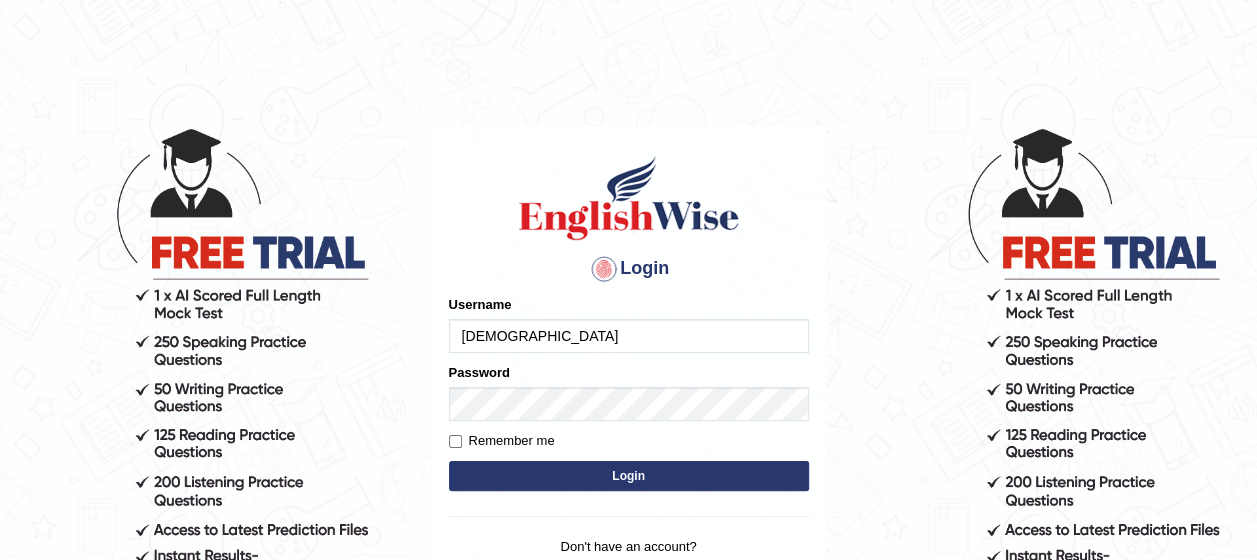 type on "[DEMOGRAPHIC_DATA]" 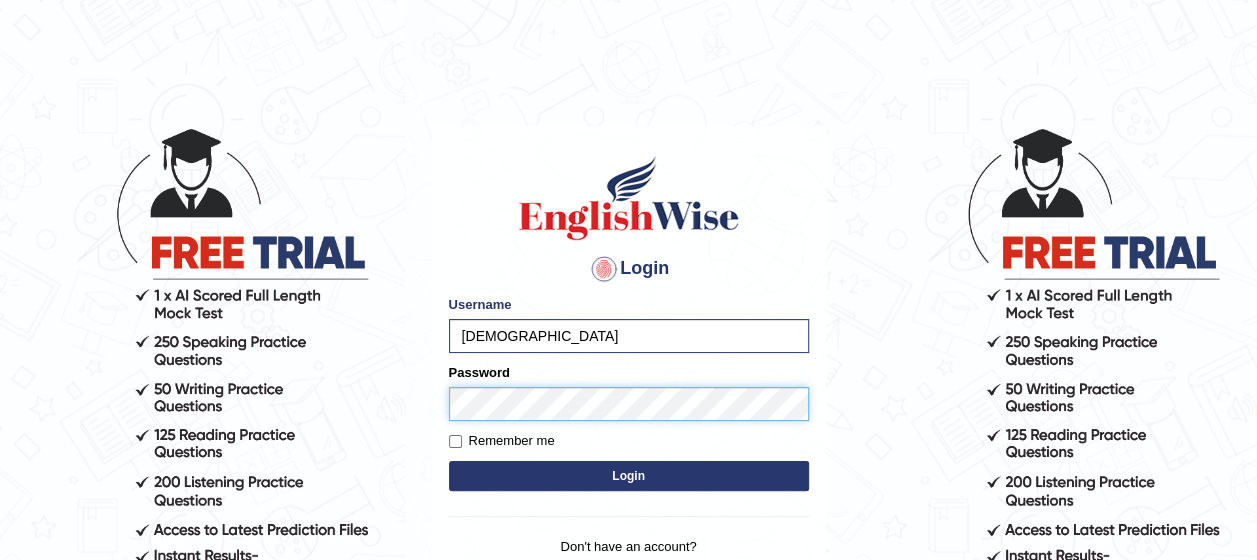 click on "Login" at bounding box center (629, 476) 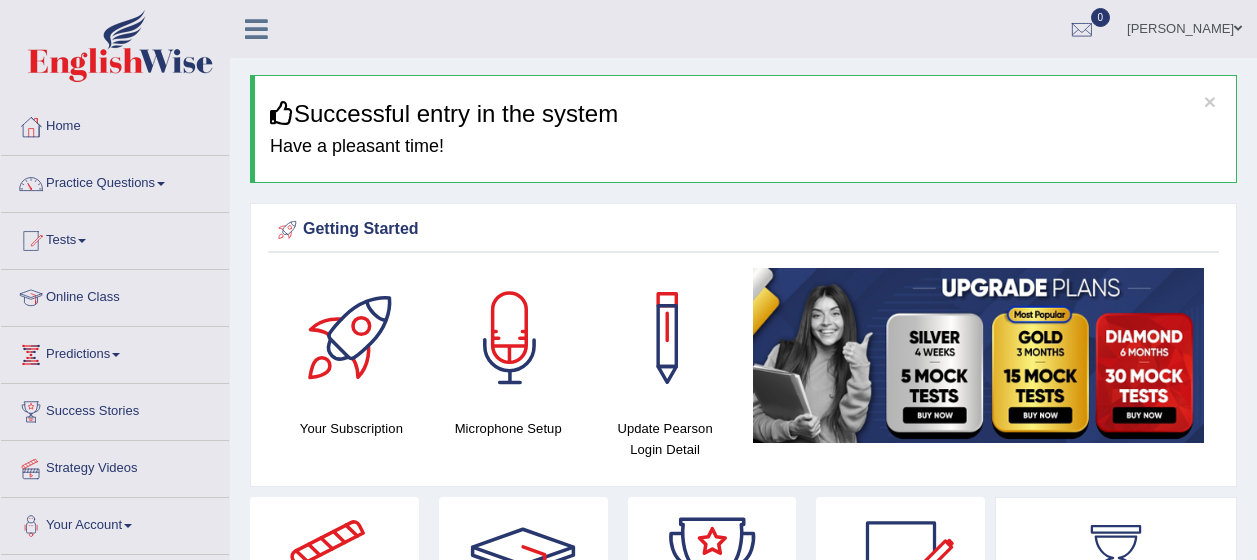scroll, scrollTop: 0, scrollLeft: 0, axis: both 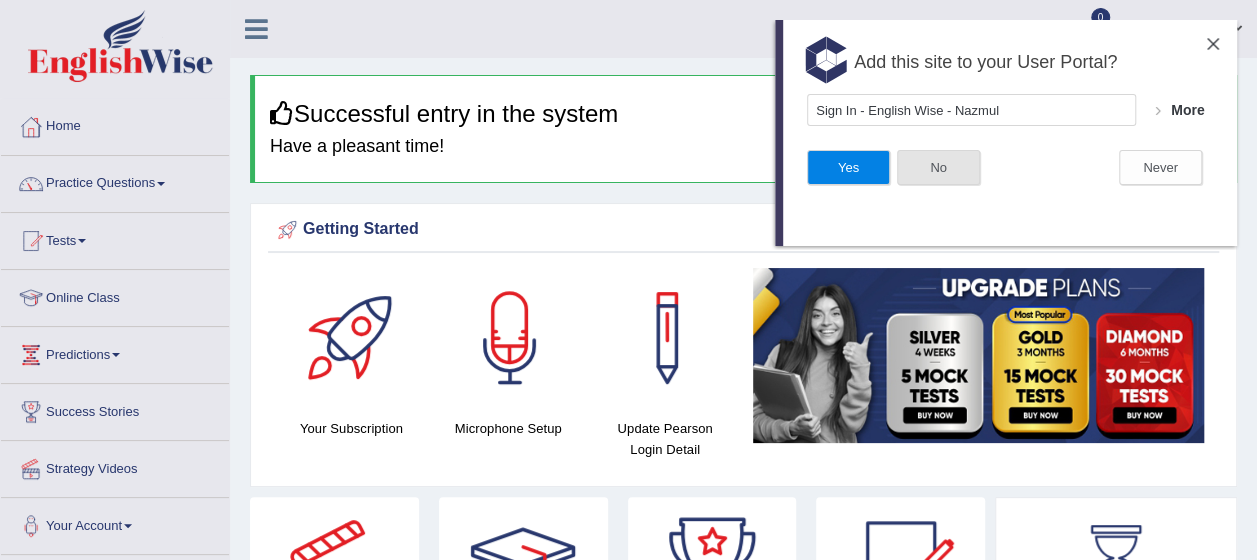 click on "No" at bounding box center (938, 167) 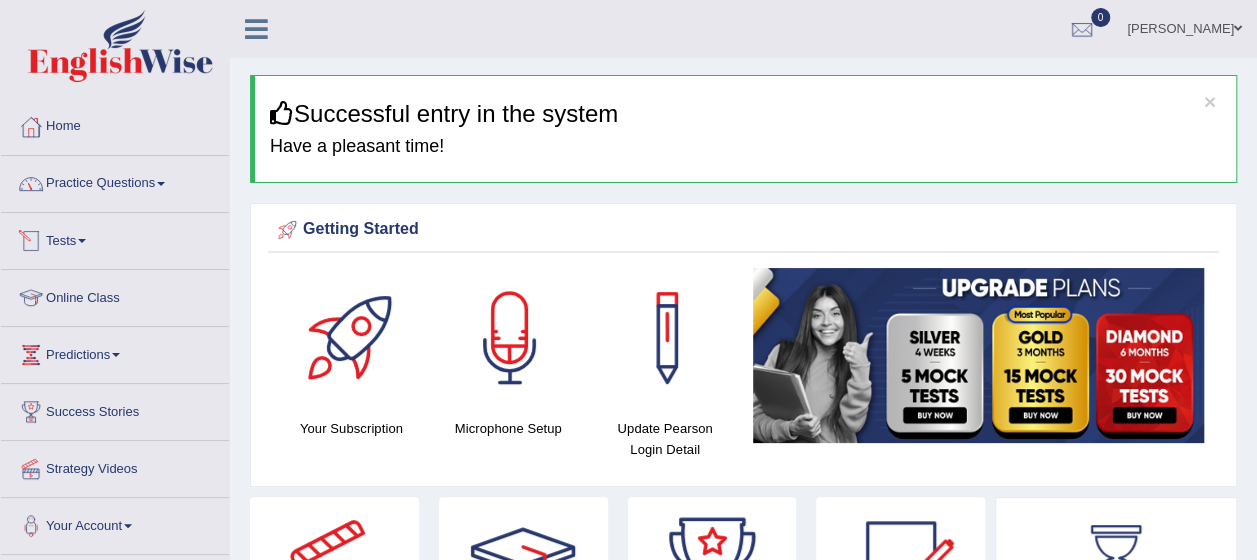 click on "Practice Questions" at bounding box center [115, 181] 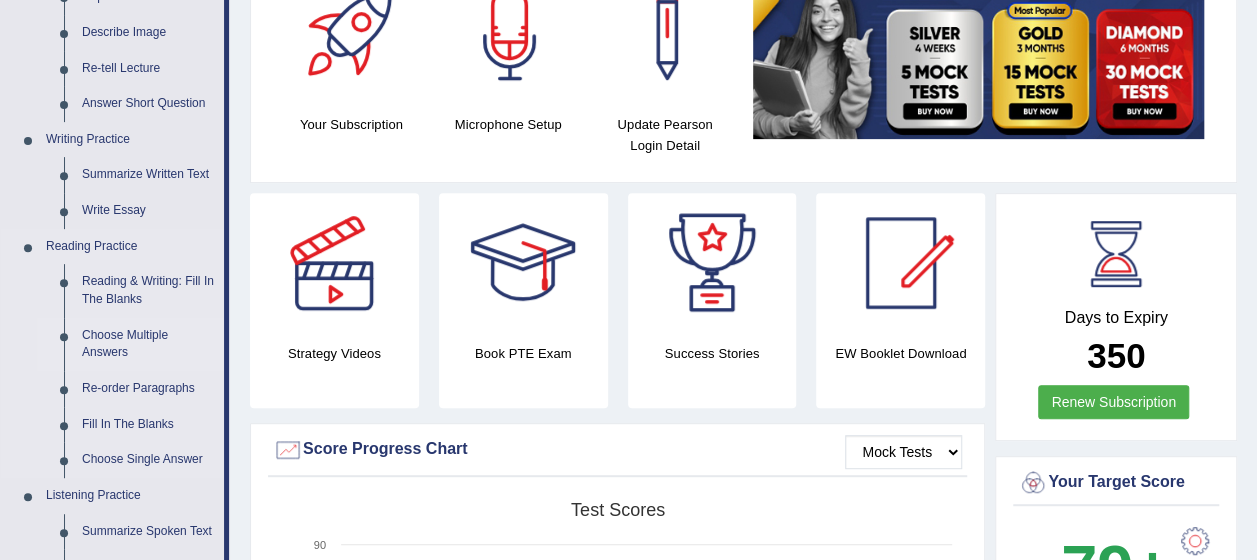 scroll, scrollTop: 400, scrollLeft: 0, axis: vertical 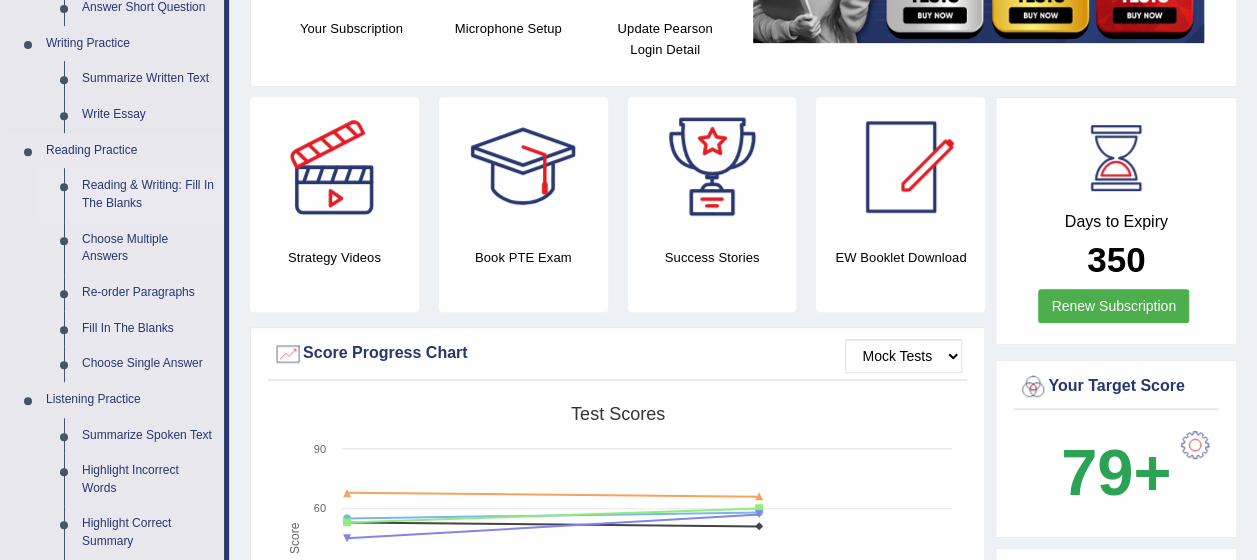click on "Reading & Writing: Fill In The Blanks" at bounding box center [148, 194] 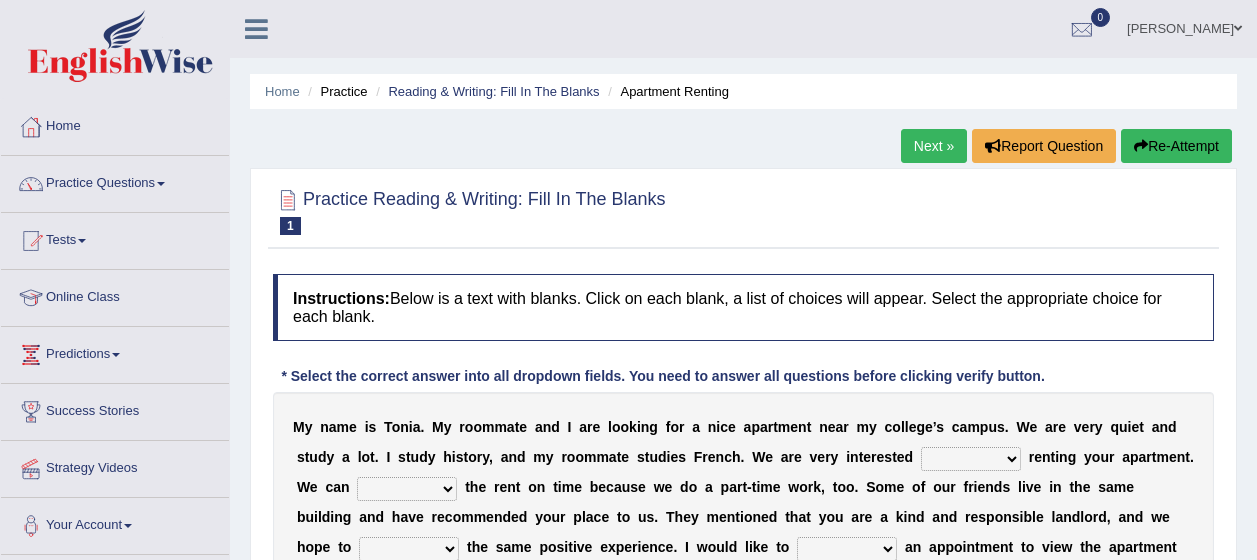 scroll, scrollTop: 0, scrollLeft: 0, axis: both 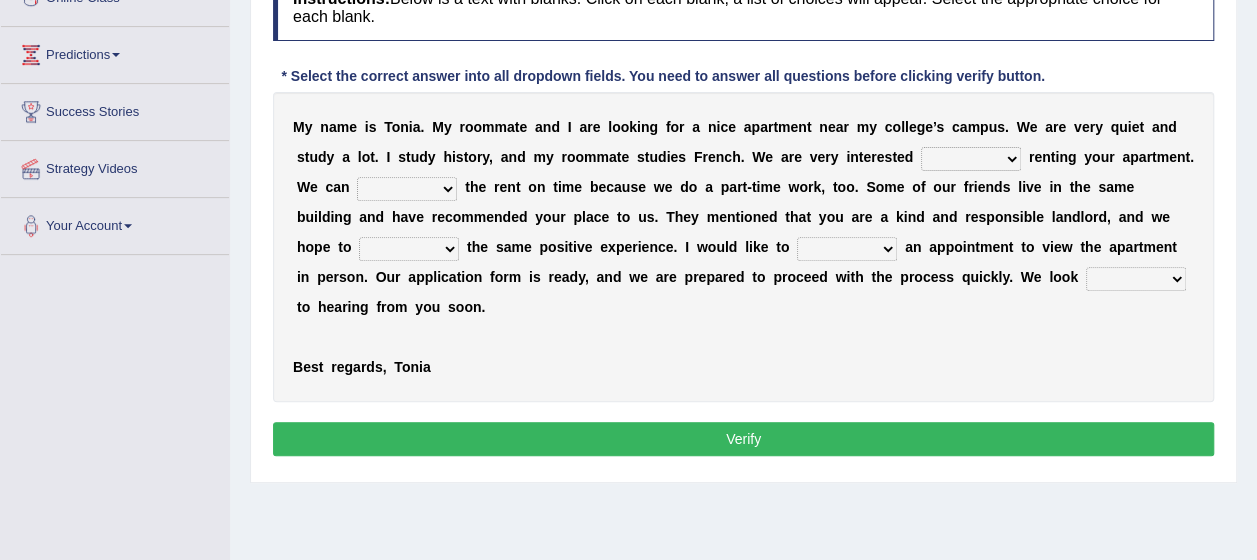 click on "for about at in" at bounding box center (971, 159) 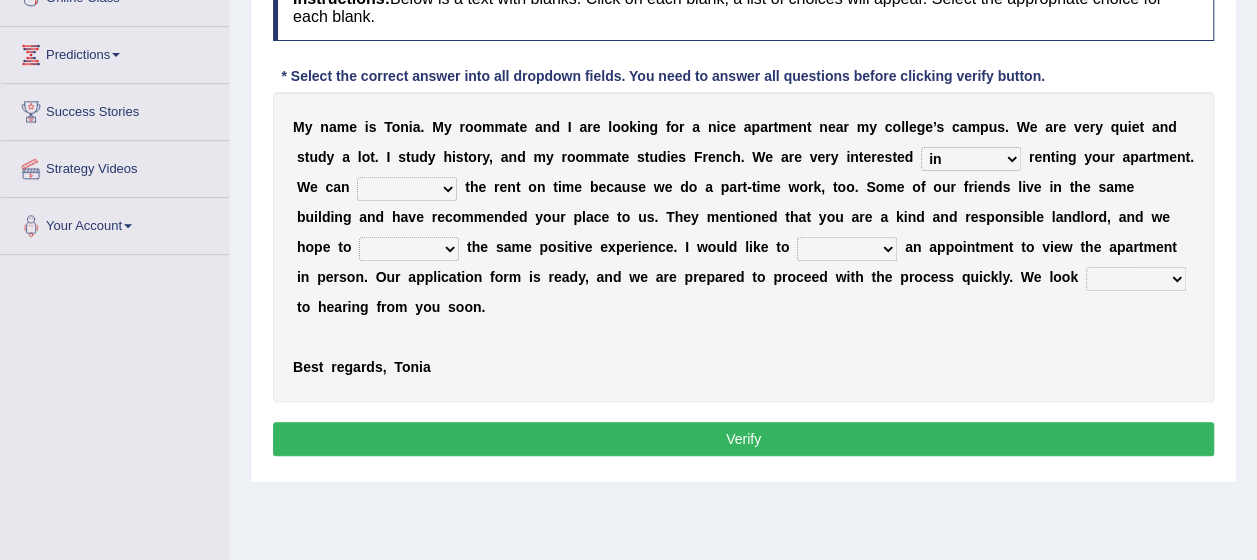 click on "for about at in" at bounding box center (971, 159) 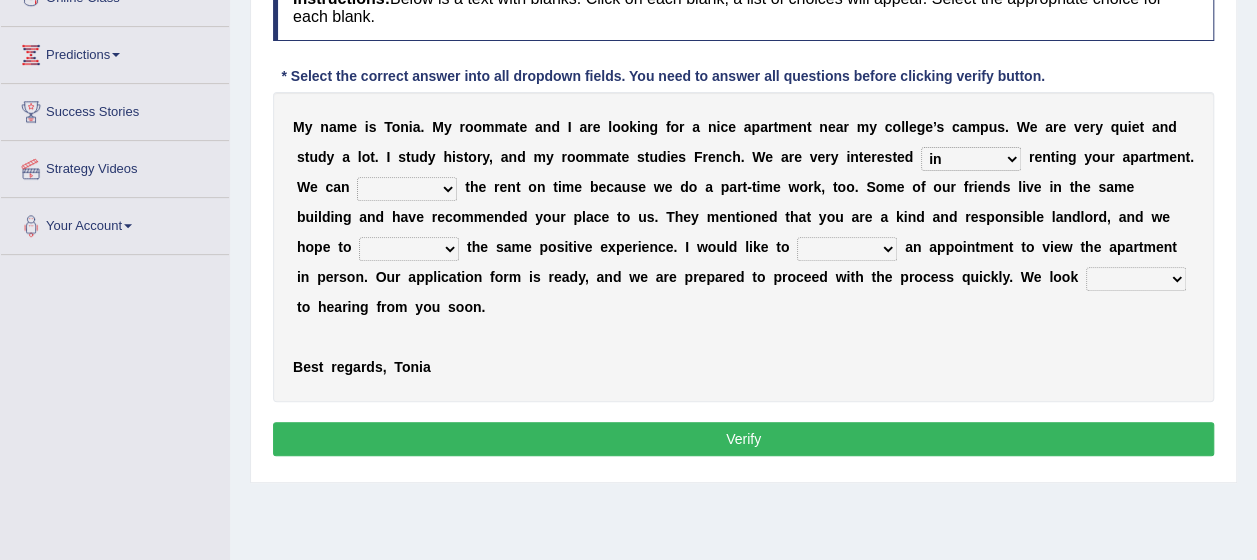 click on "afford get pay bring" at bounding box center [407, 189] 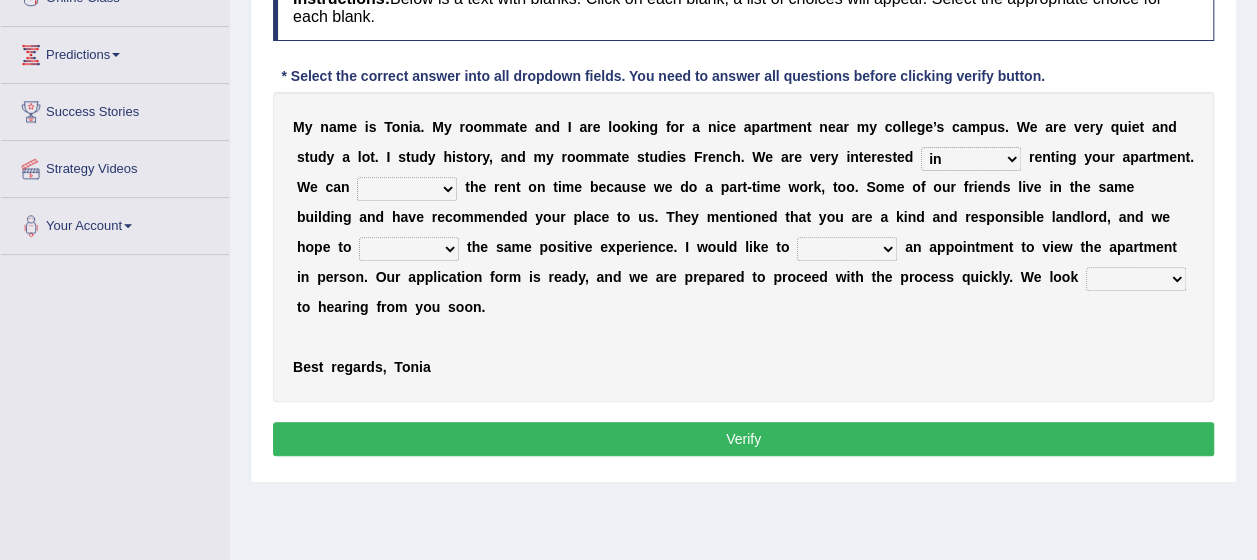 select on "pay" 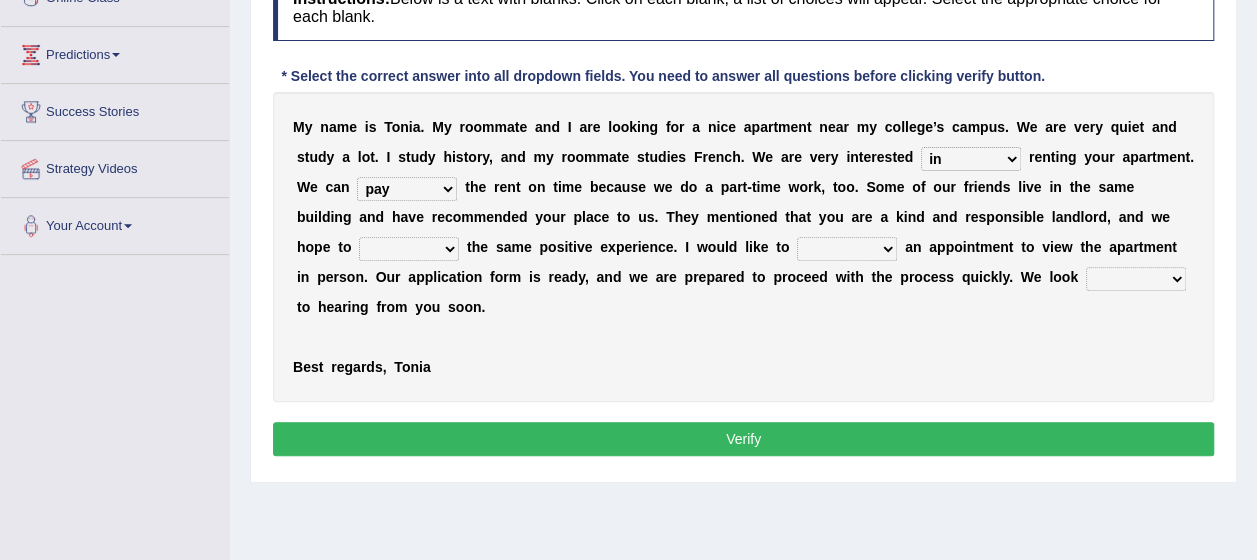click on "afford get pay bring" at bounding box center [407, 189] 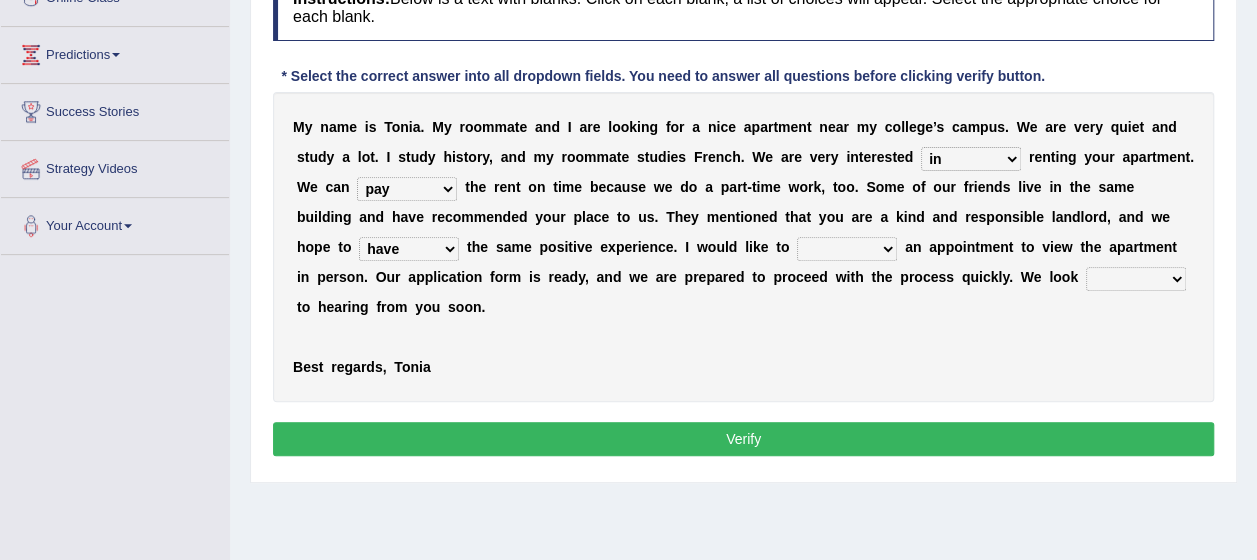 click on "form meet have decide" at bounding box center [409, 249] 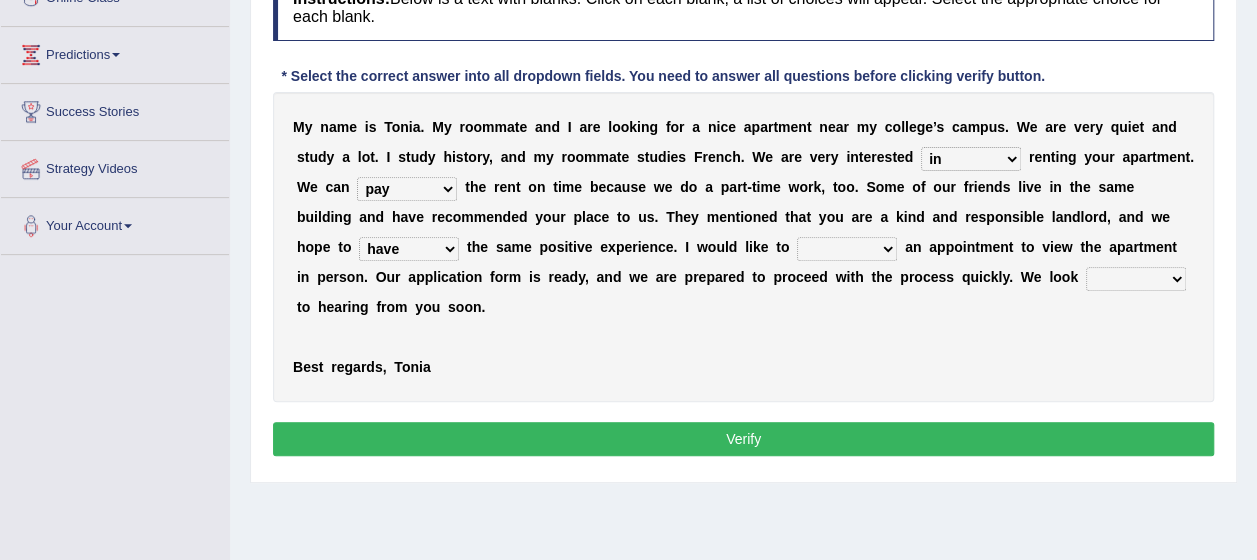 click on "own recall revise make" at bounding box center [847, 249] 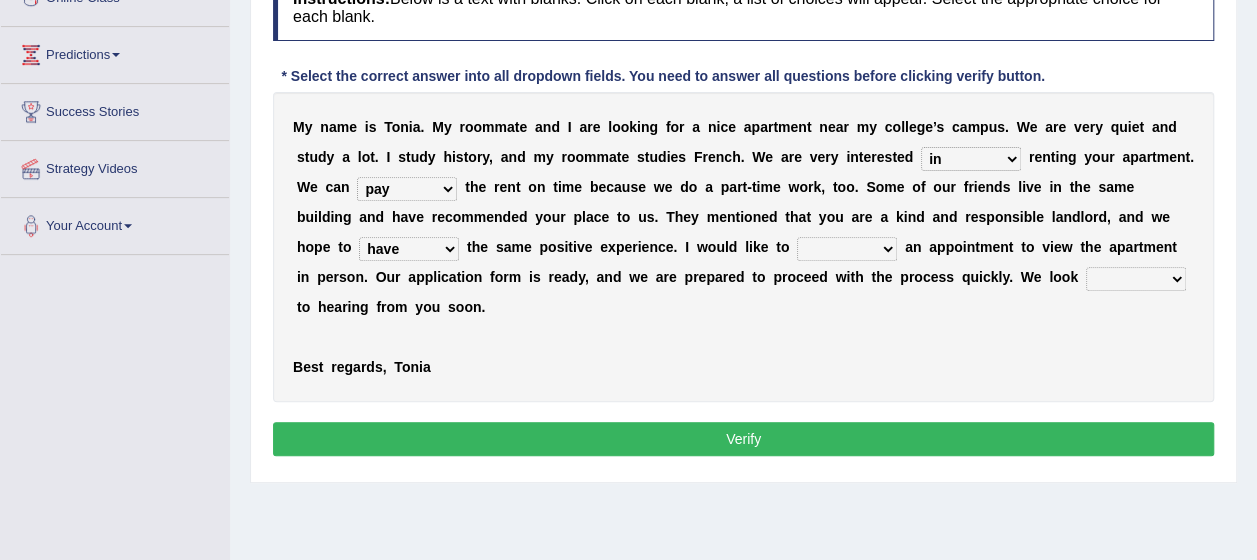 select on "make" 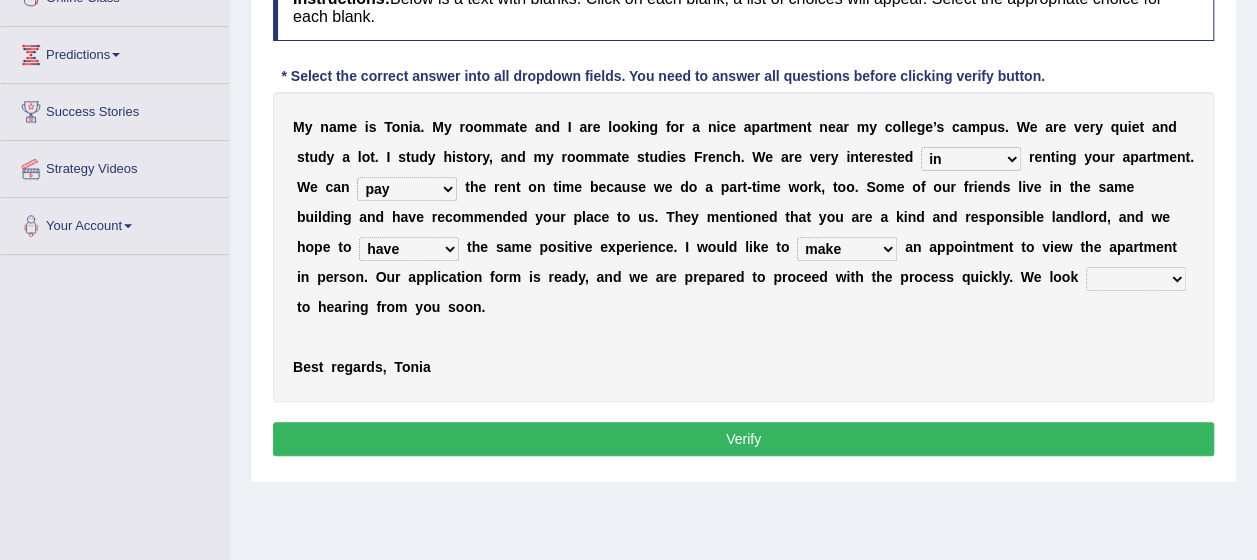 click on "own recall revise make" at bounding box center [847, 249] 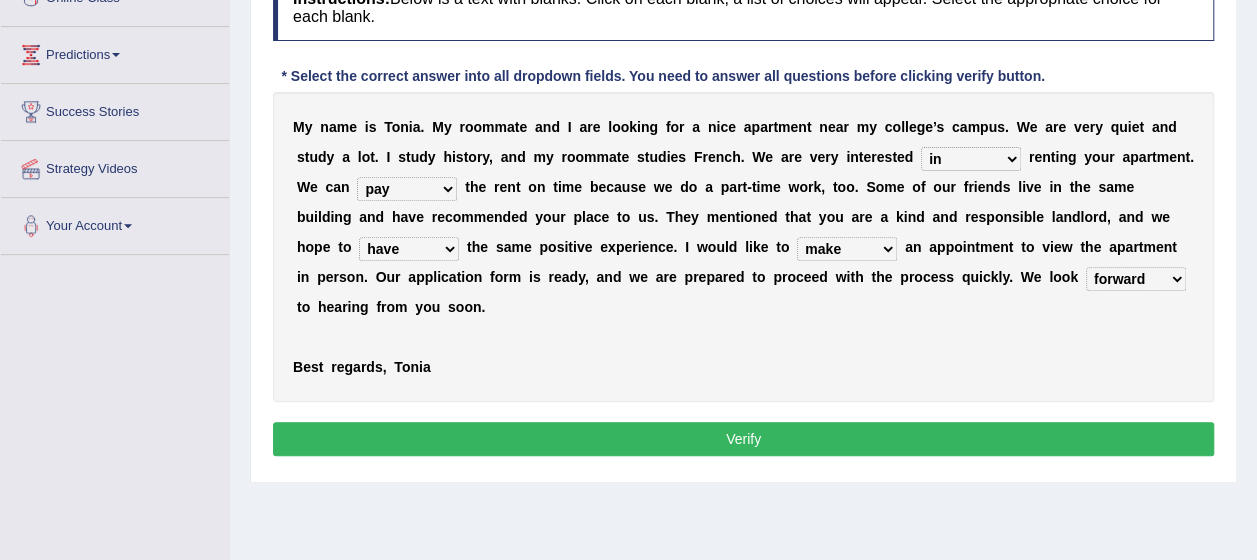 click on "around out in forward" at bounding box center (1136, 279) 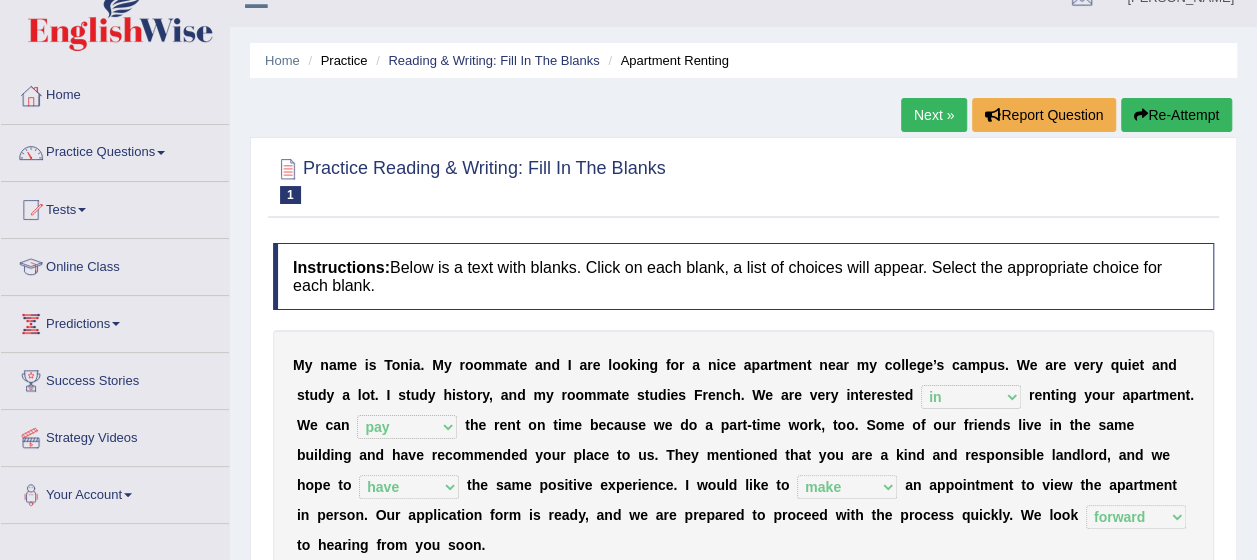 scroll, scrollTop: 0, scrollLeft: 0, axis: both 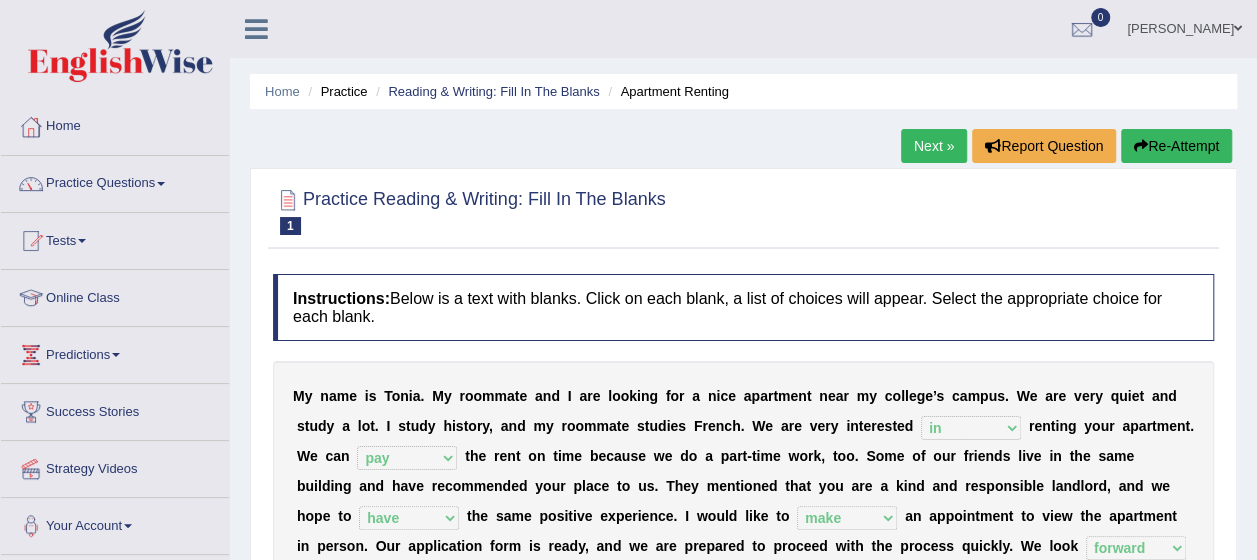 click on "Next »" at bounding box center (934, 146) 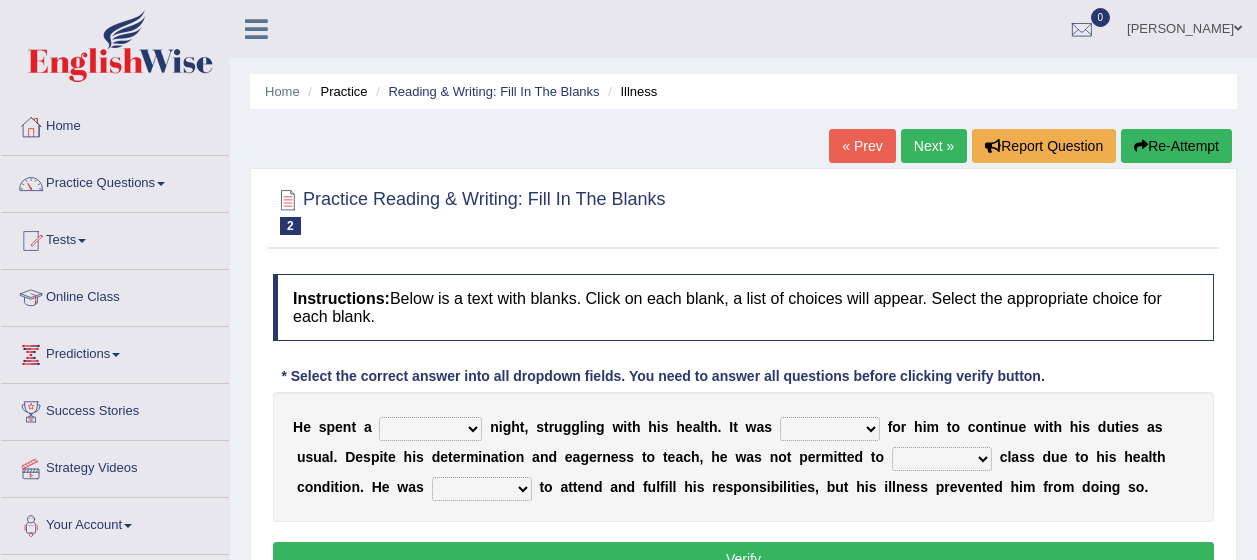 scroll, scrollTop: 0, scrollLeft: 0, axis: both 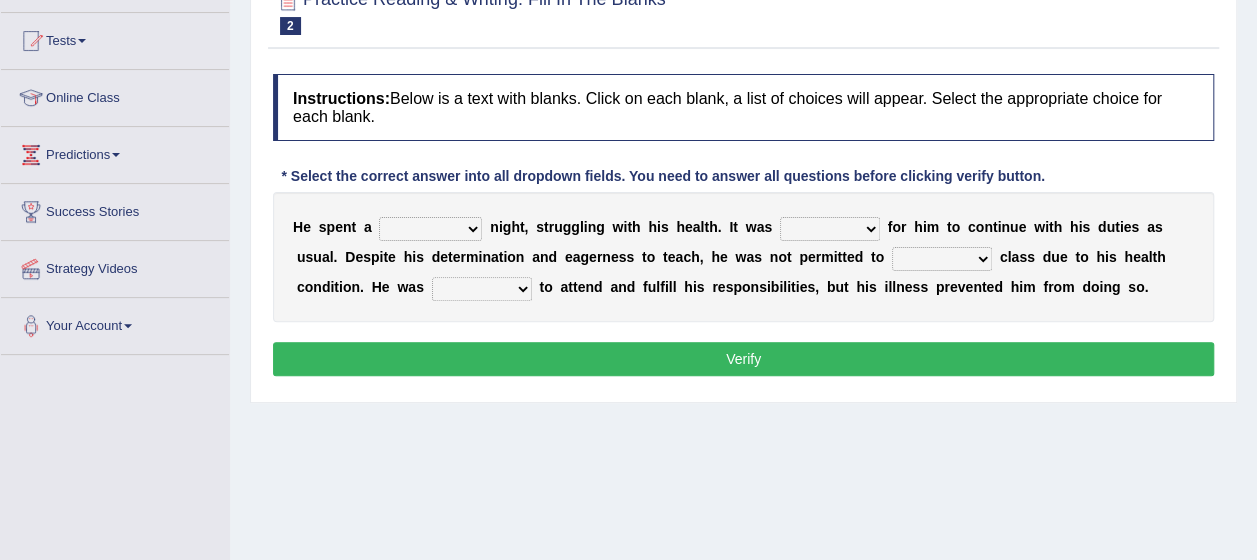 click on "cheerful restful meaningful painful" at bounding box center [430, 229] 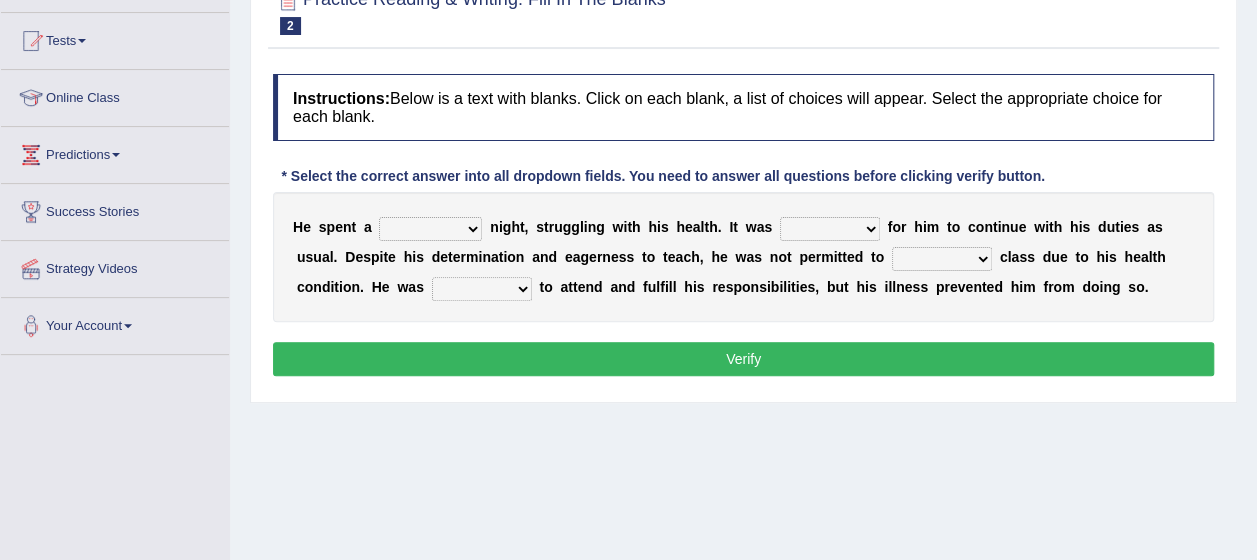 select on "painful" 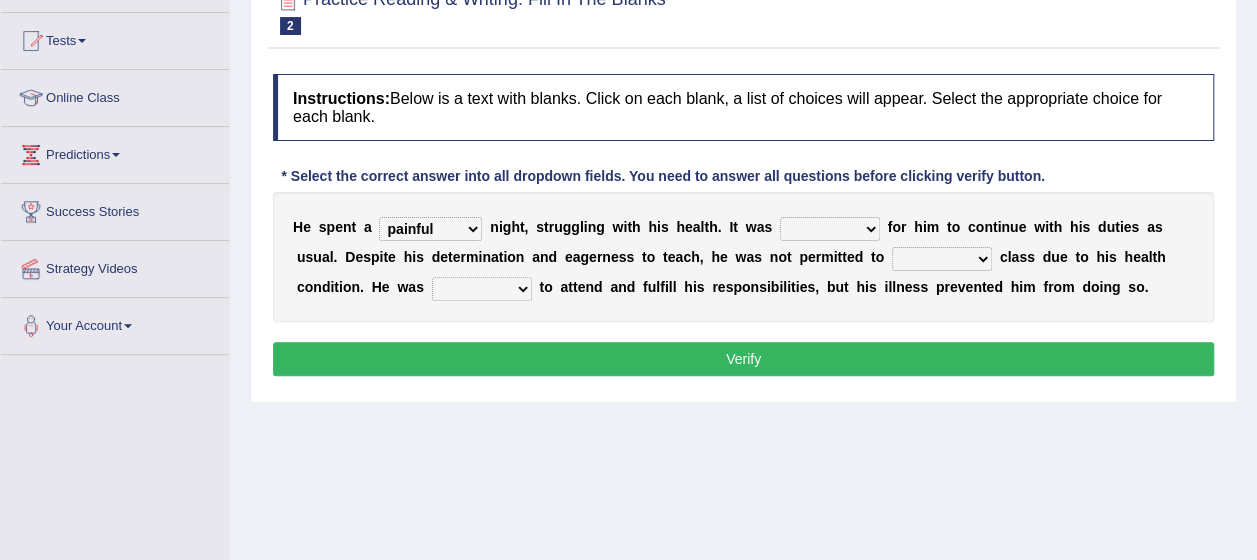 click on "cheerful restful meaningful painful" at bounding box center (430, 229) 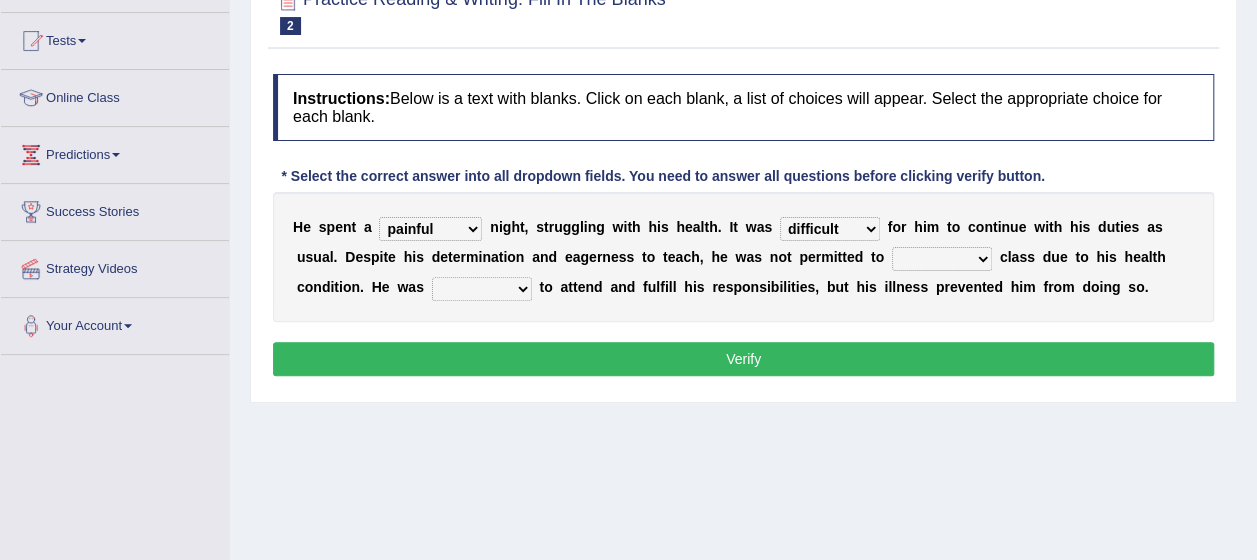 click on "enjoyable simple difficult natural" at bounding box center (830, 229) 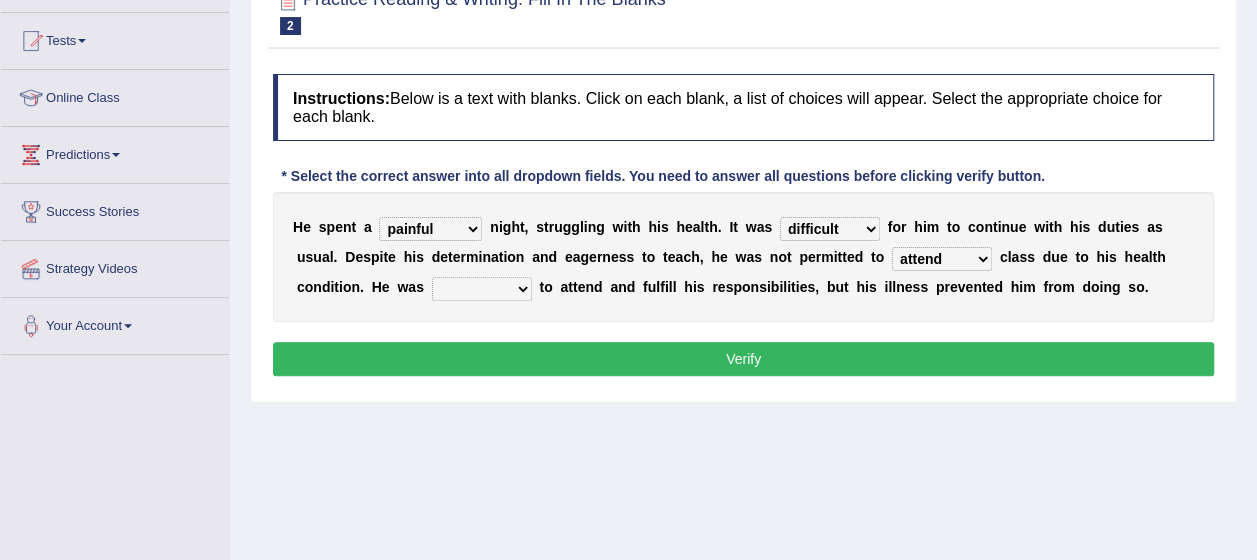 click on "teach leave cancel attend" at bounding box center (942, 259) 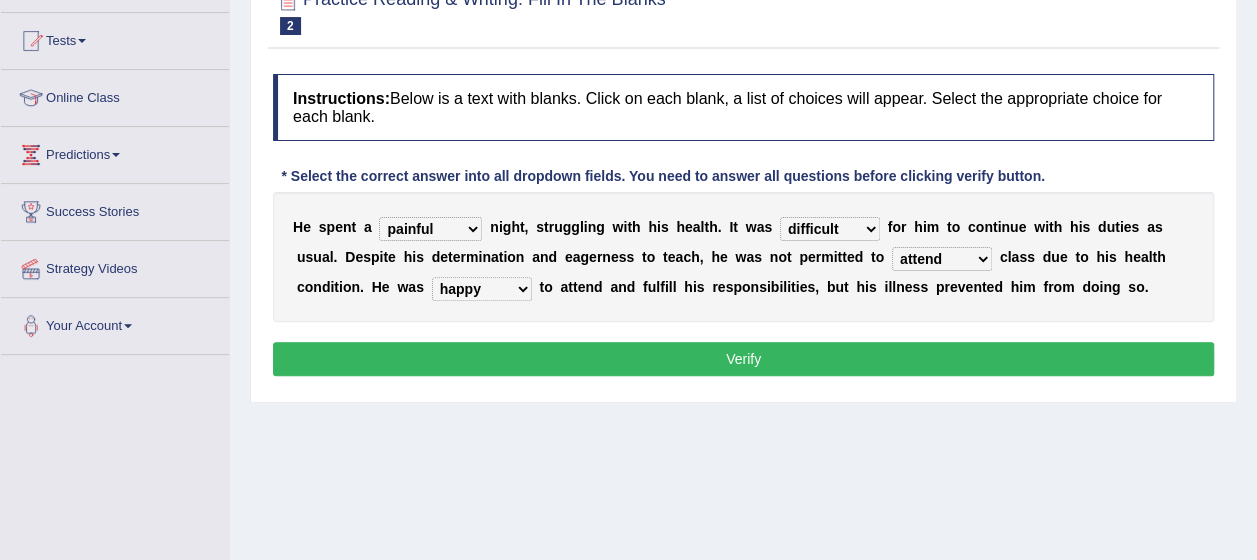click on "anxious forced lazy happy" at bounding box center (482, 289) 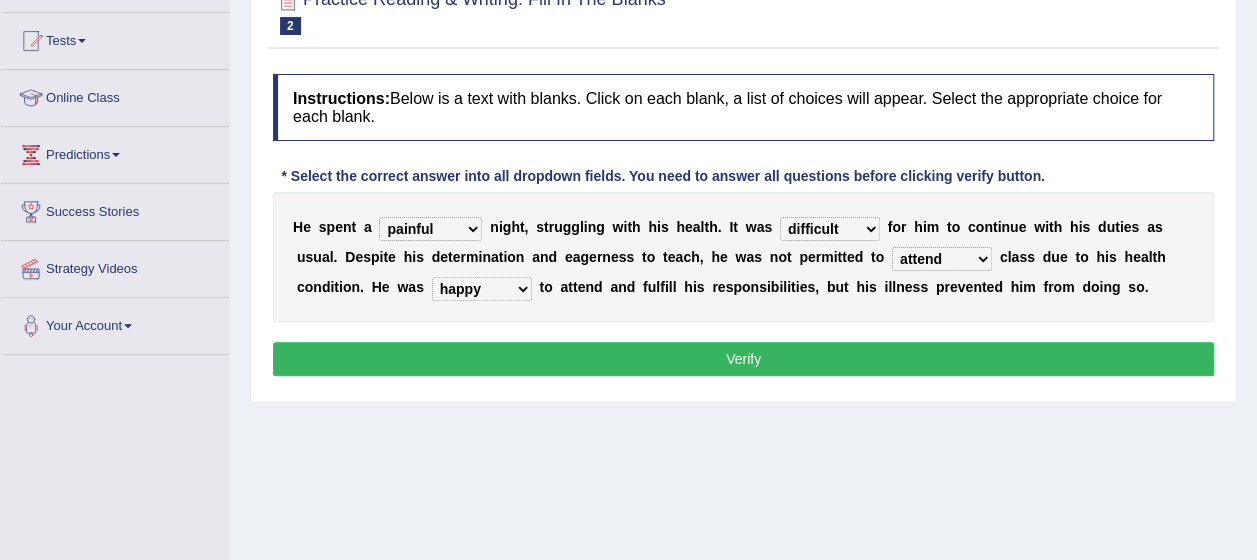 click on "Verify" at bounding box center [743, 359] 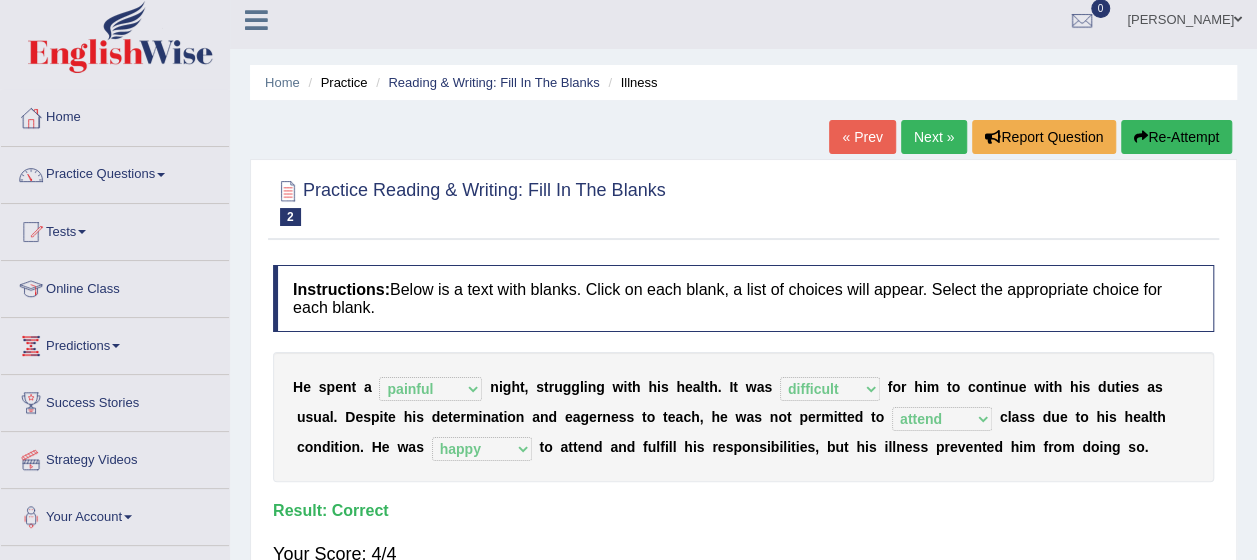 scroll, scrollTop: 0, scrollLeft: 0, axis: both 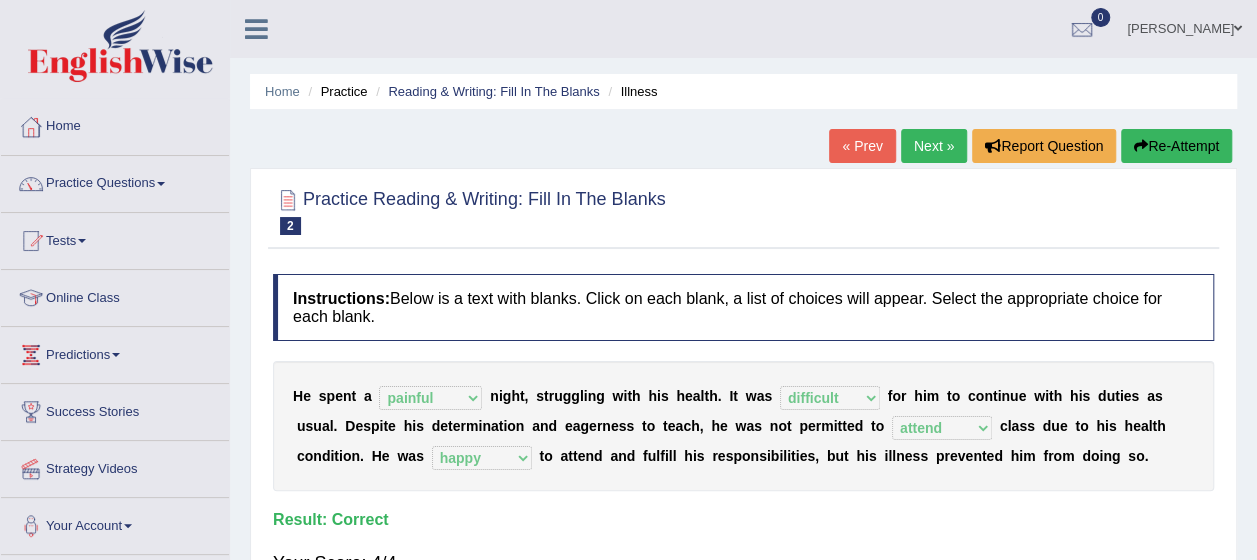 click on "Next »" at bounding box center (934, 146) 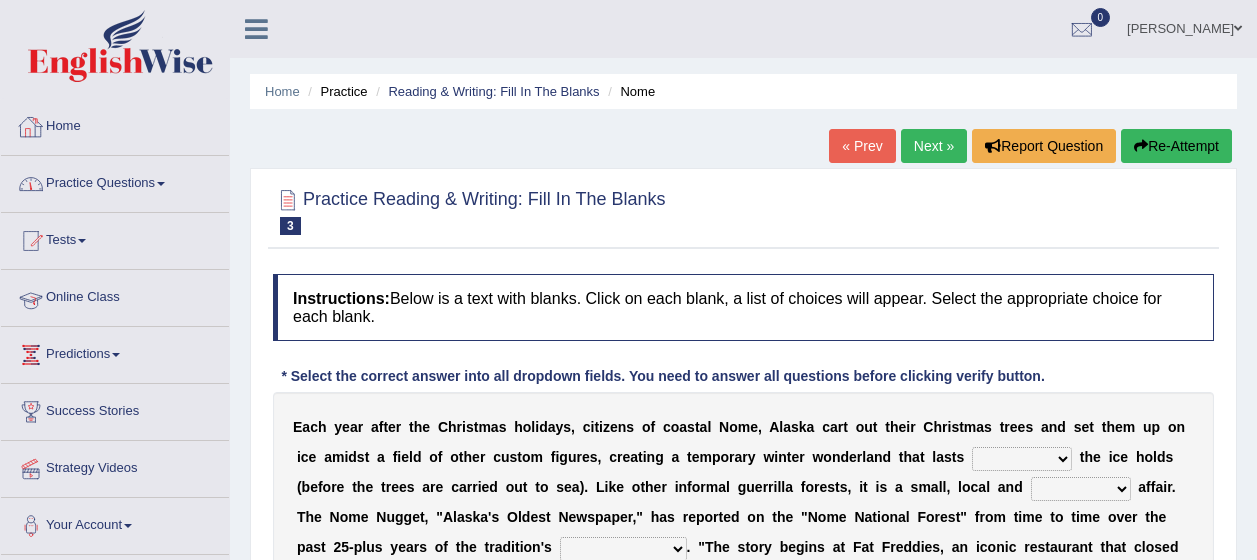 scroll, scrollTop: 0, scrollLeft: 0, axis: both 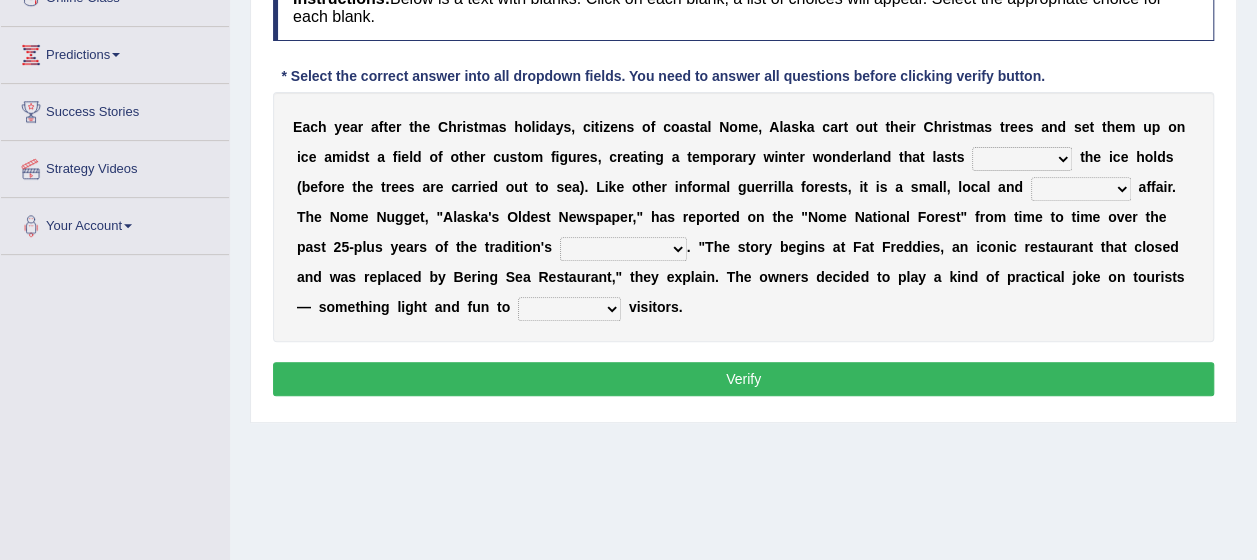 click on "as long as before after although" at bounding box center (1022, 159) 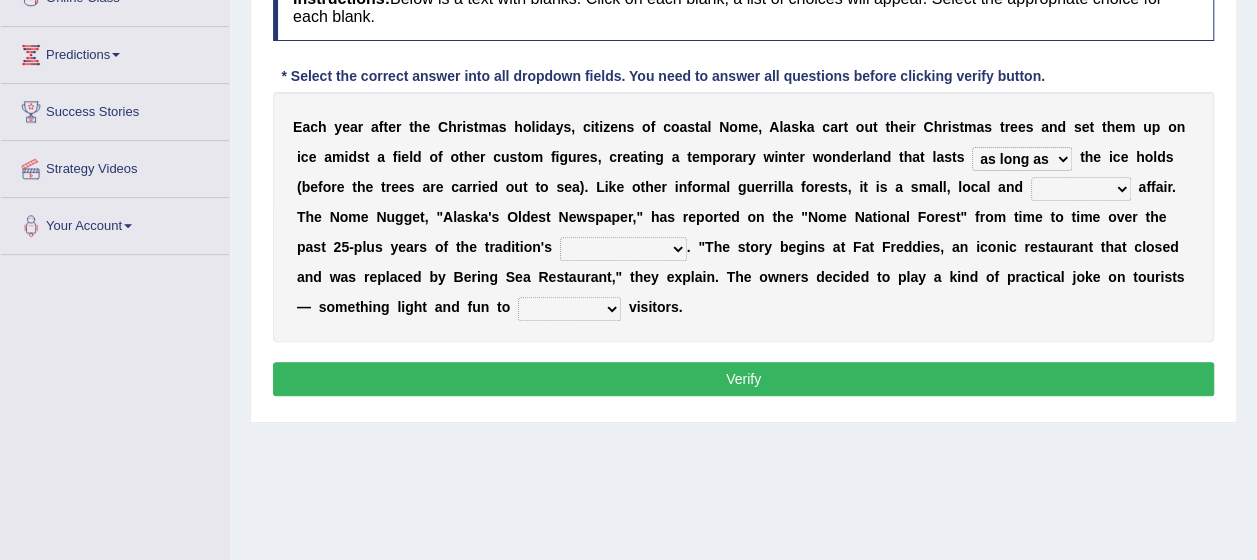 click on "as long as before after although" at bounding box center (1022, 159) 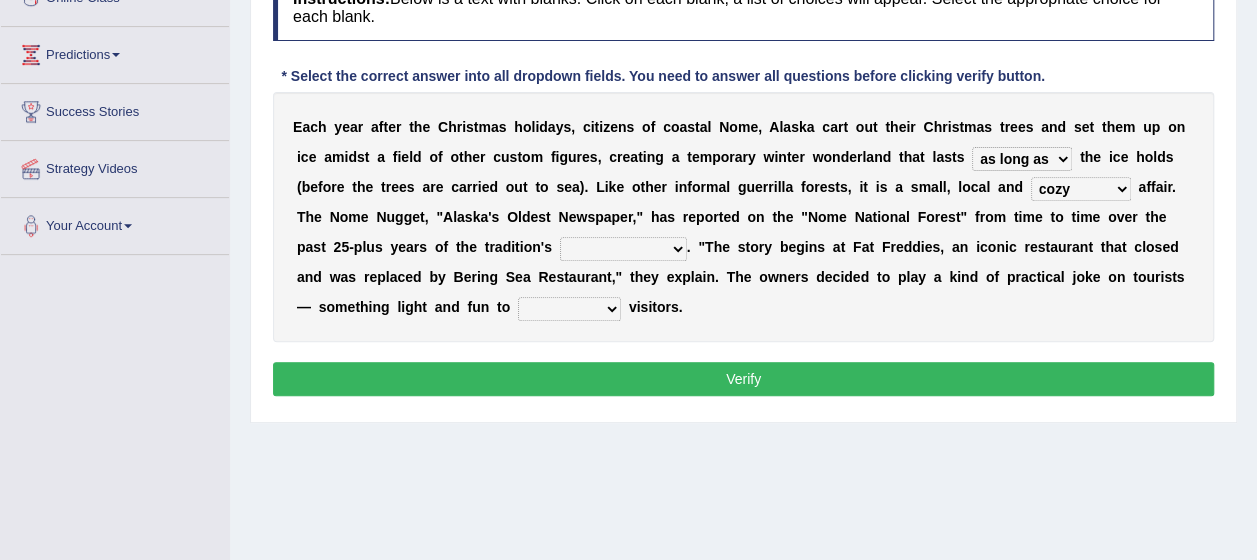 click on "nasty fuzzy cozy greasy" at bounding box center (1081, 189) 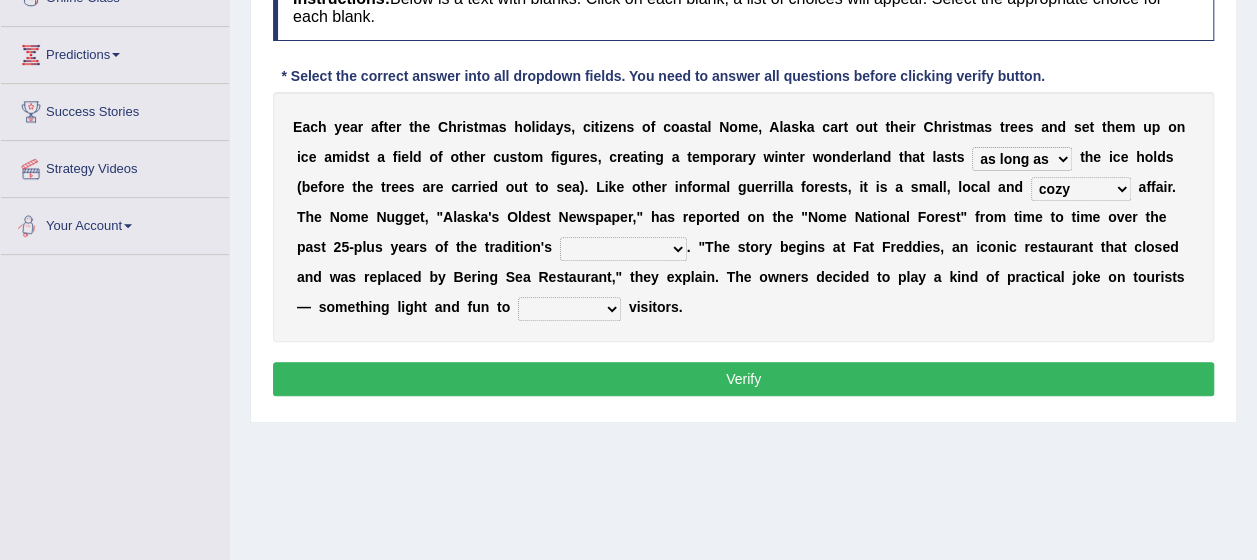 click on "life existence disappearance emotions" at bounding box center [623, 249] 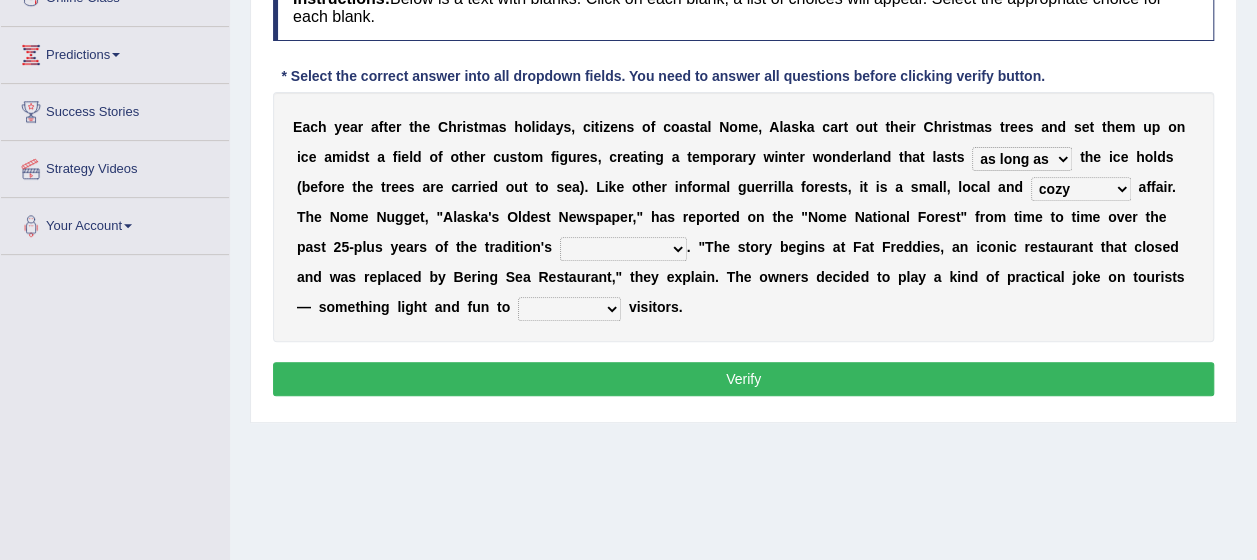 select on "existence" 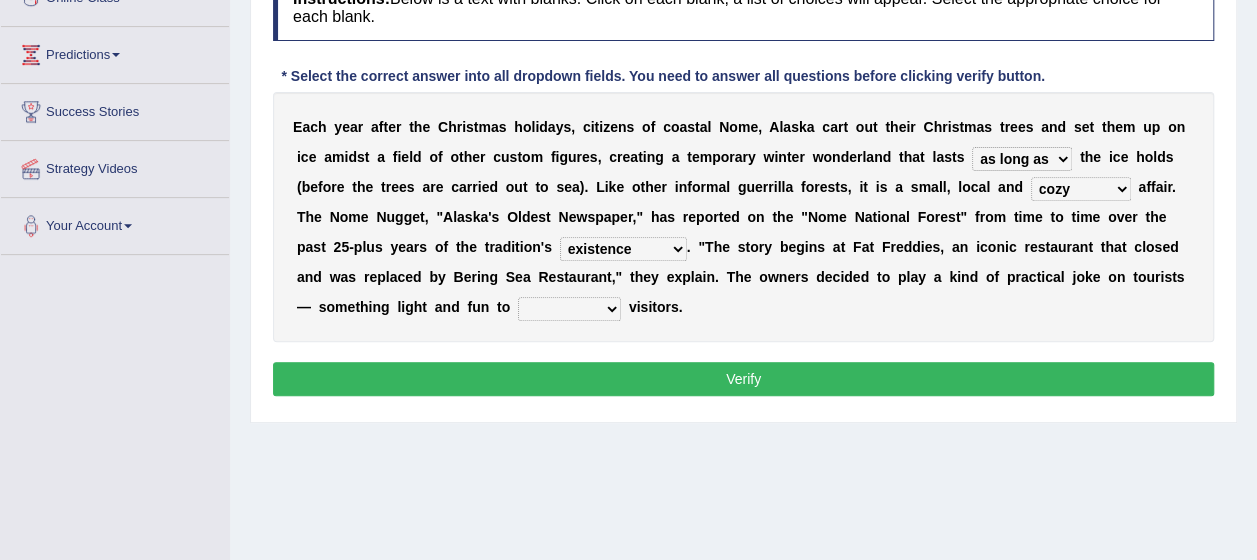click on "life existence disappearance emotions" at bounding box center (623, 249) 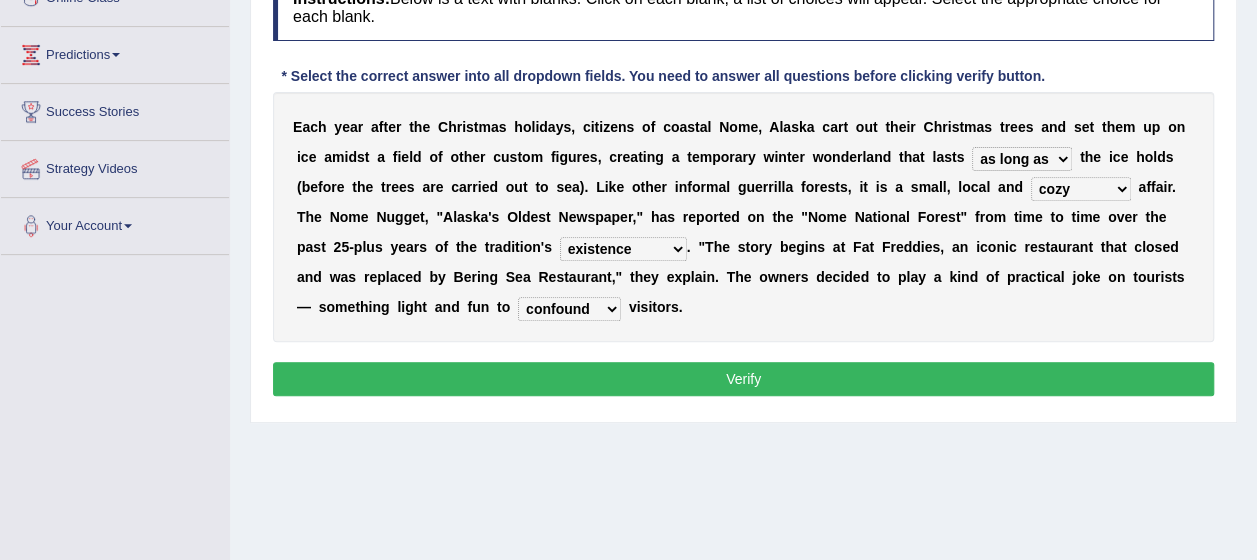 click on "purchase confound distinguish repel" at bounding box center [569, 309] 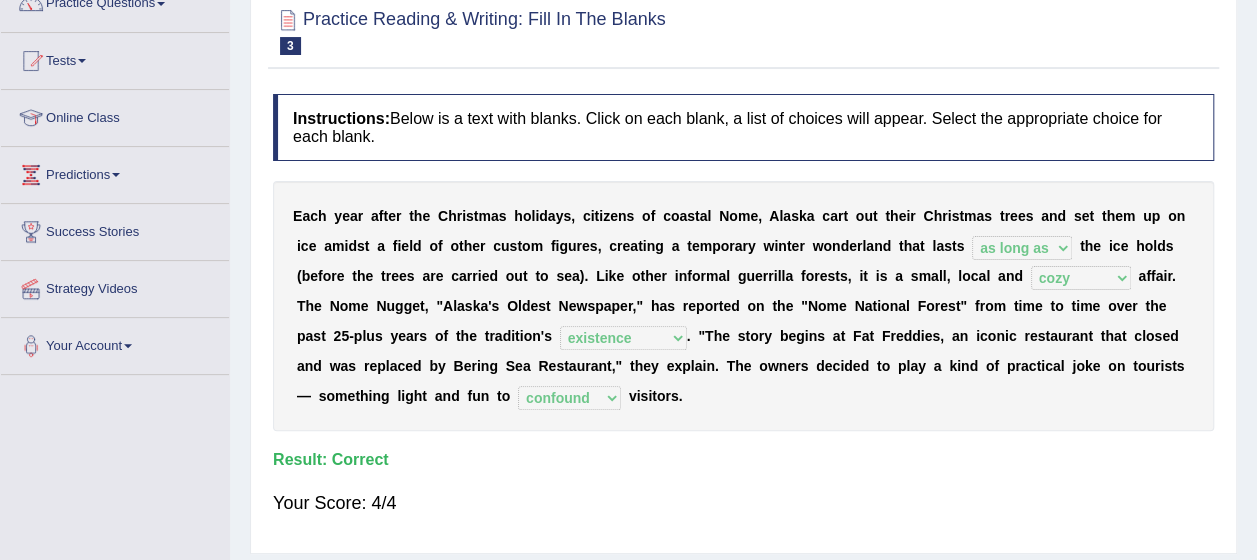 scroll, scrollTop: 0, scrollLeft: 0, axis: both 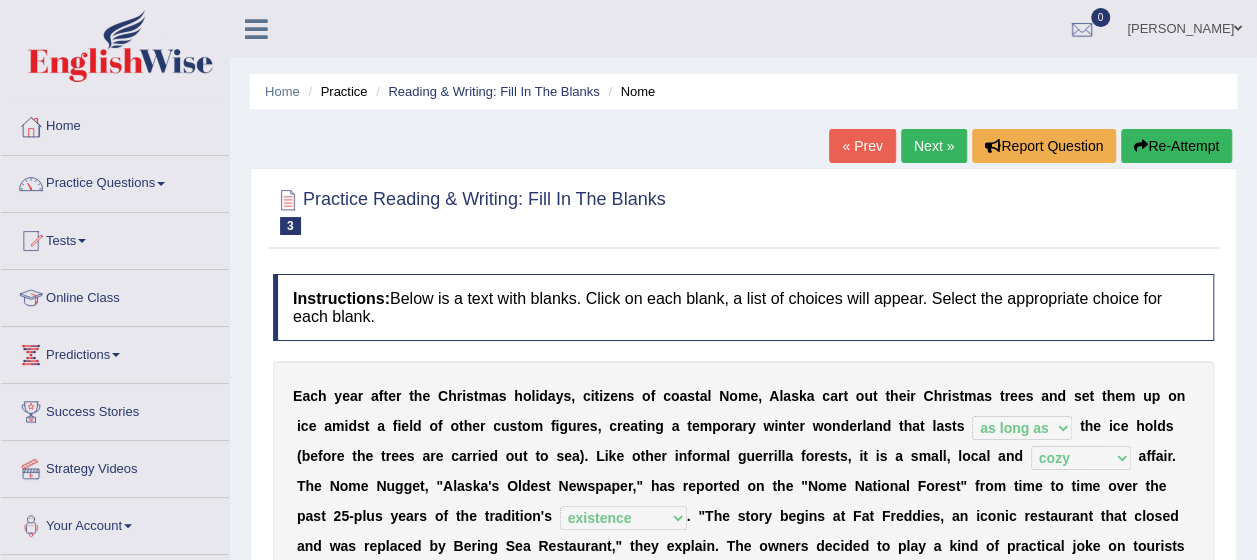 click on "Next »" at bounding box center (934, 146) 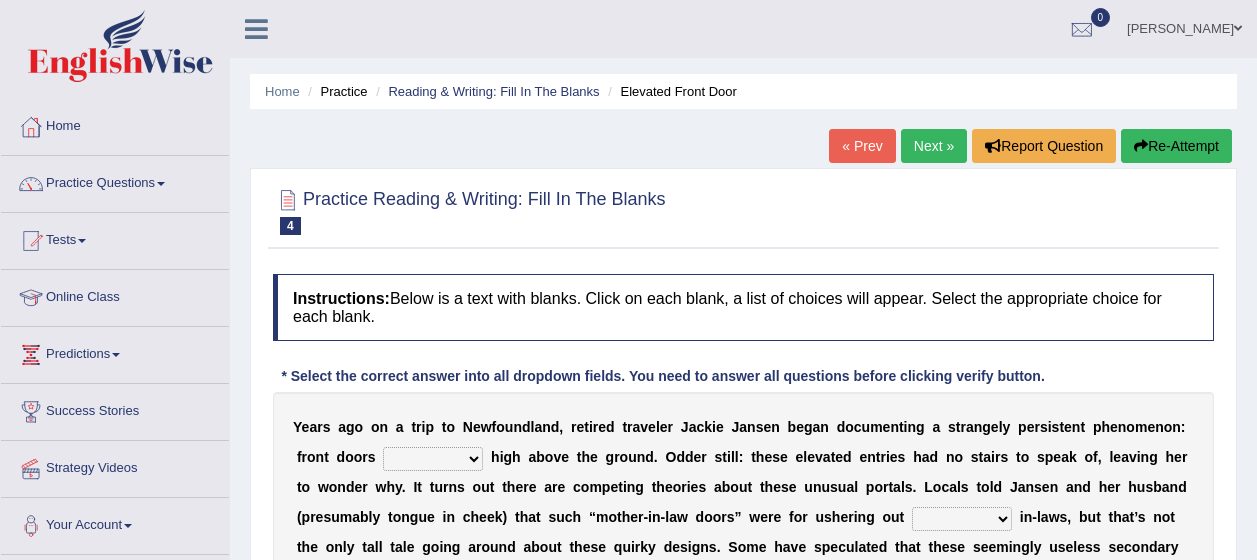 scroll, scrollTop: 0, scrollLeft: 0, axis: both 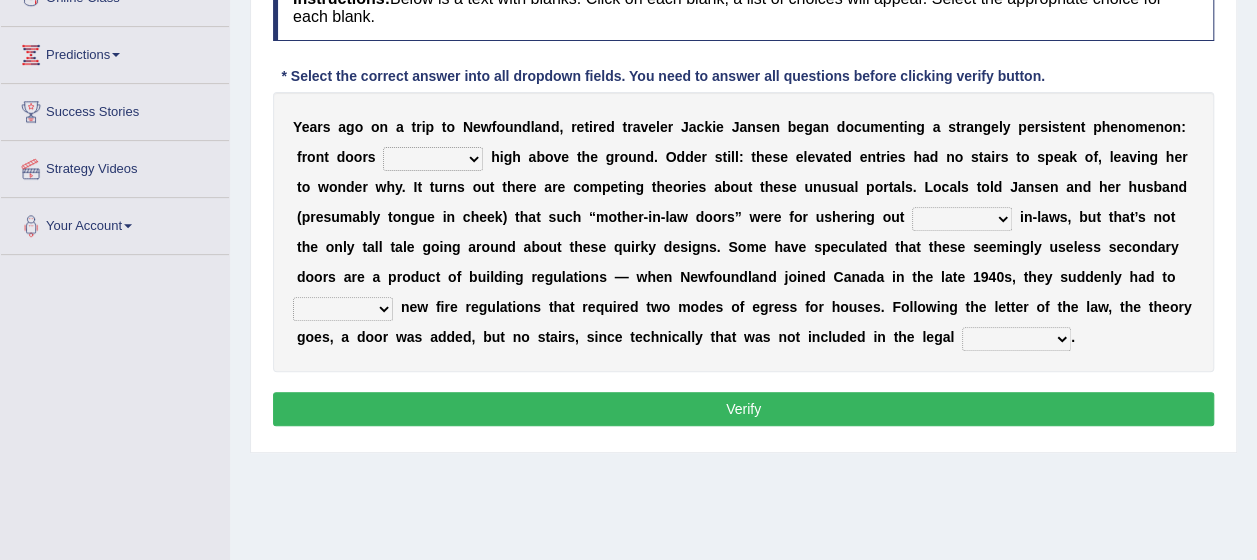 click on "raised visited painted lowered" at bounding box center [433, 159] 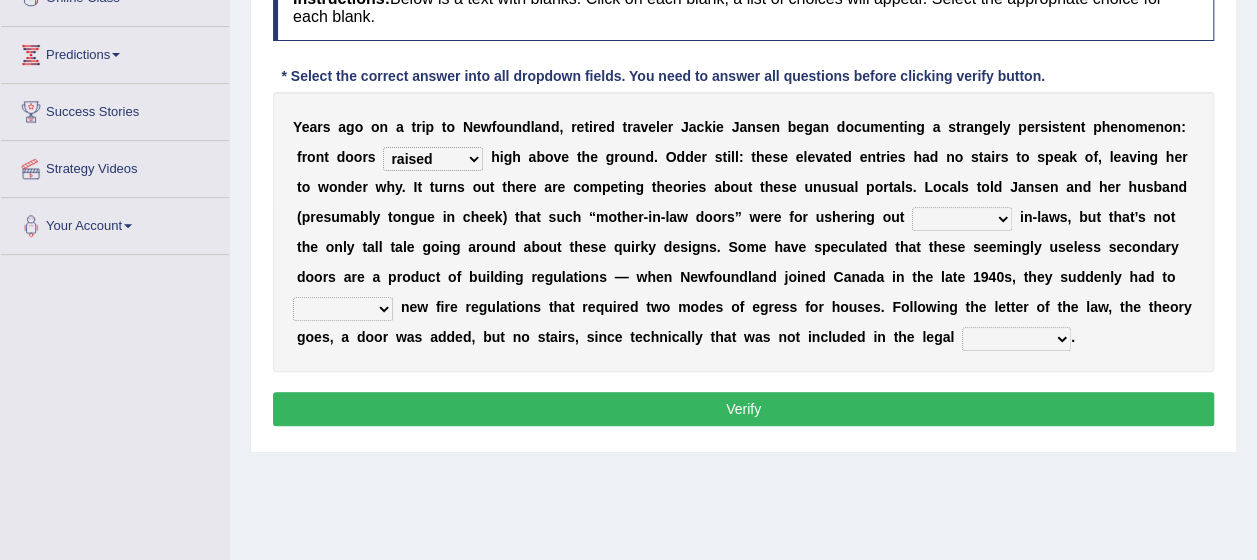 click on "raised visited painted lowered" at bounding box center (433, 159) 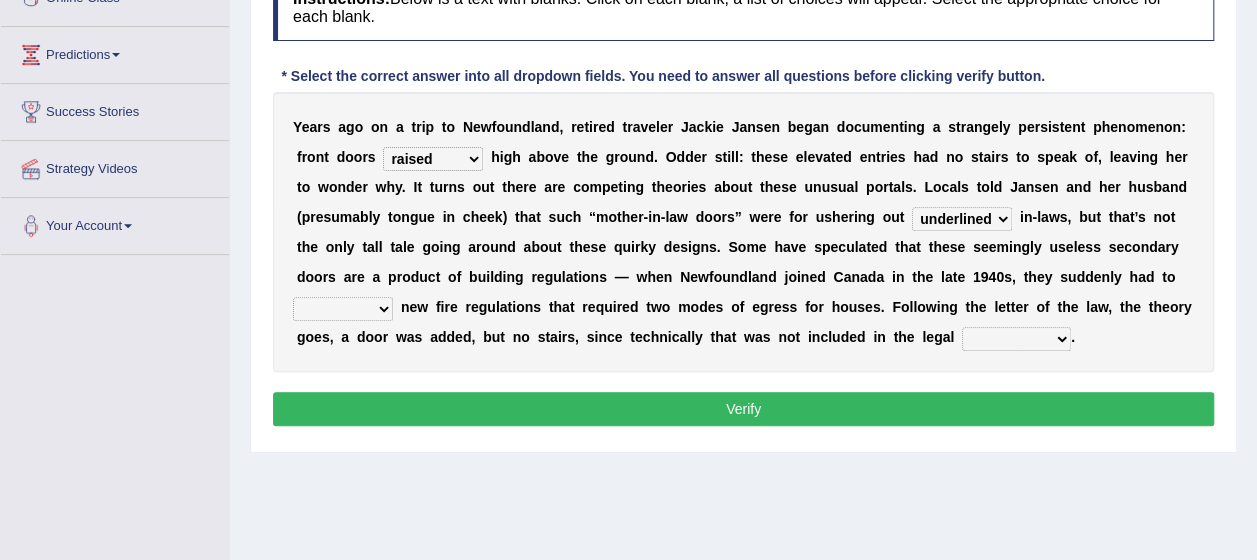 click on "illuminate appreciate match disobey" at bounding box center [343, 309] 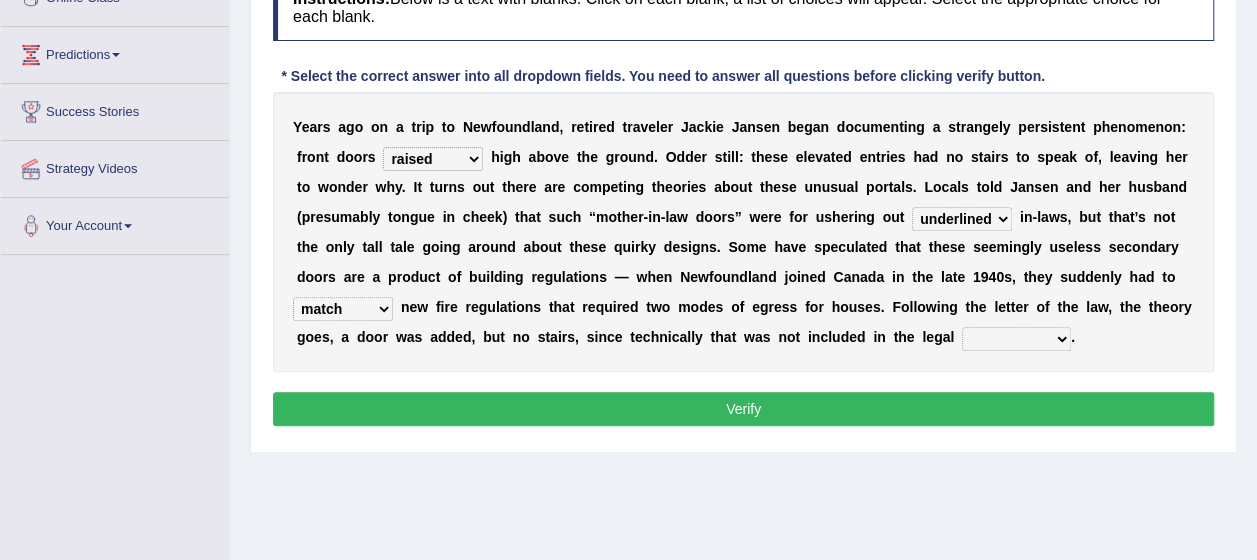 click on "religion paces manager requirement" at bounding box center (1016, 339) 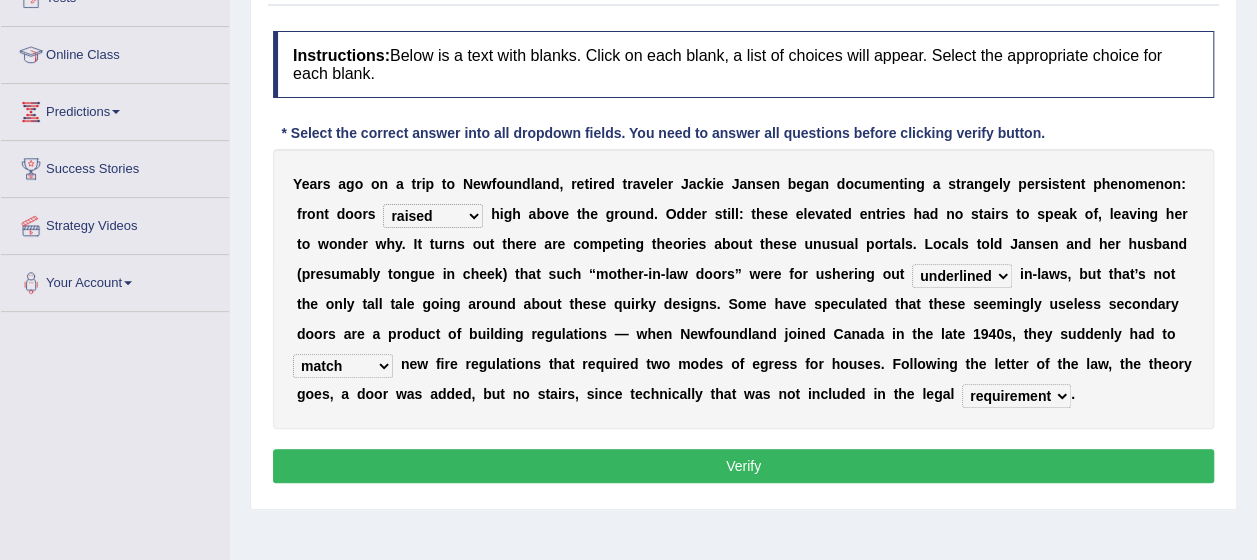 scroll, scrollTop: 200, scrollLeft: 0, axis: vertical 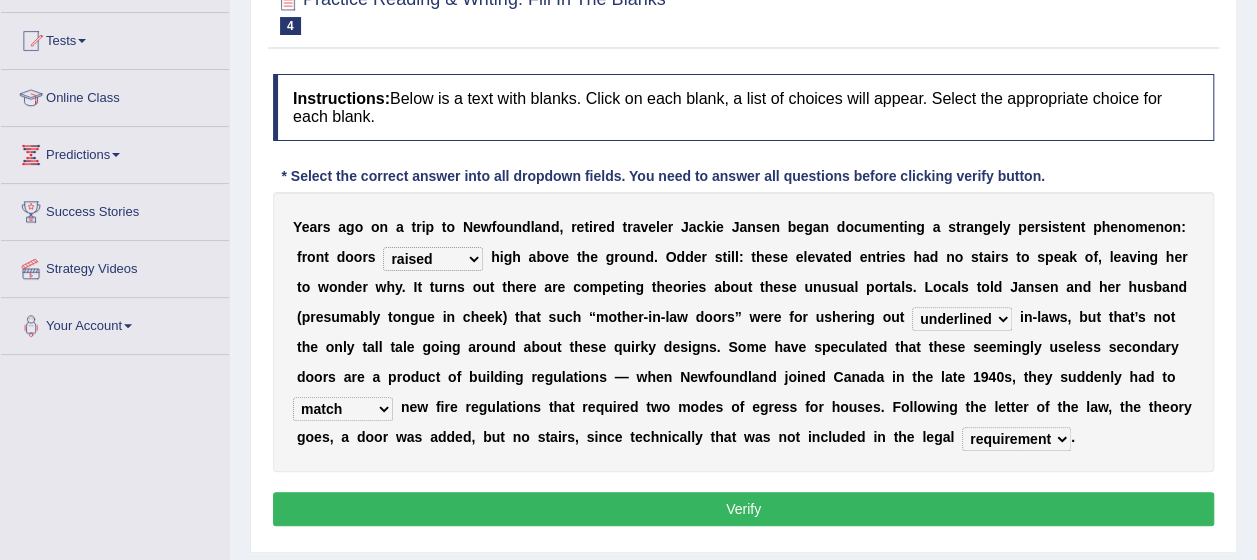 click on "Verify" at bounding box center [743, 509] 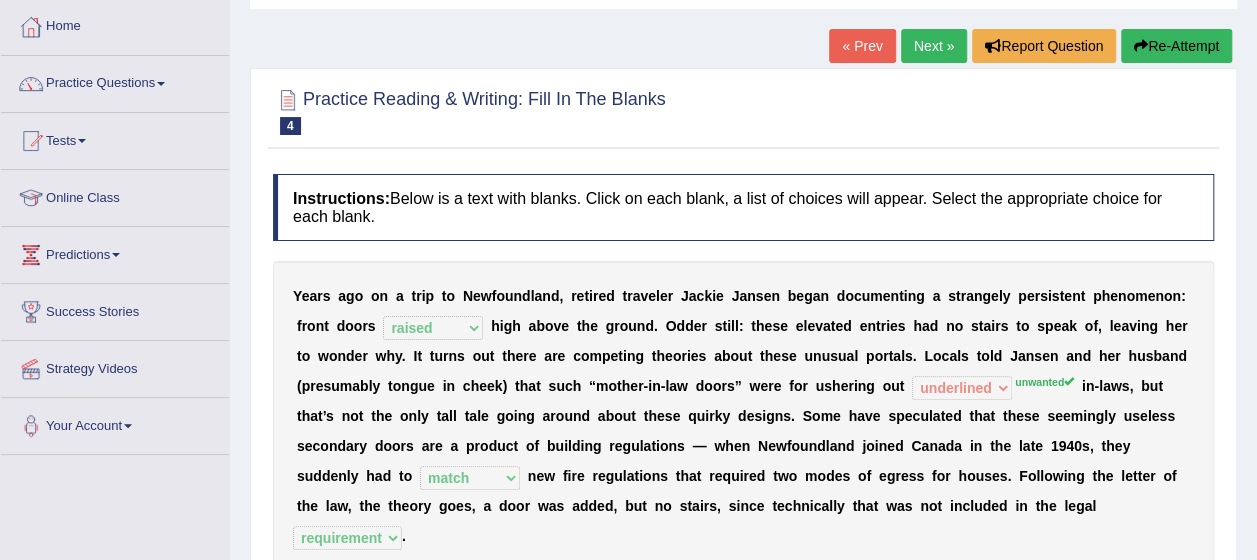 scroll, scrollTop: 0, scrollLeft: 0, axis: both 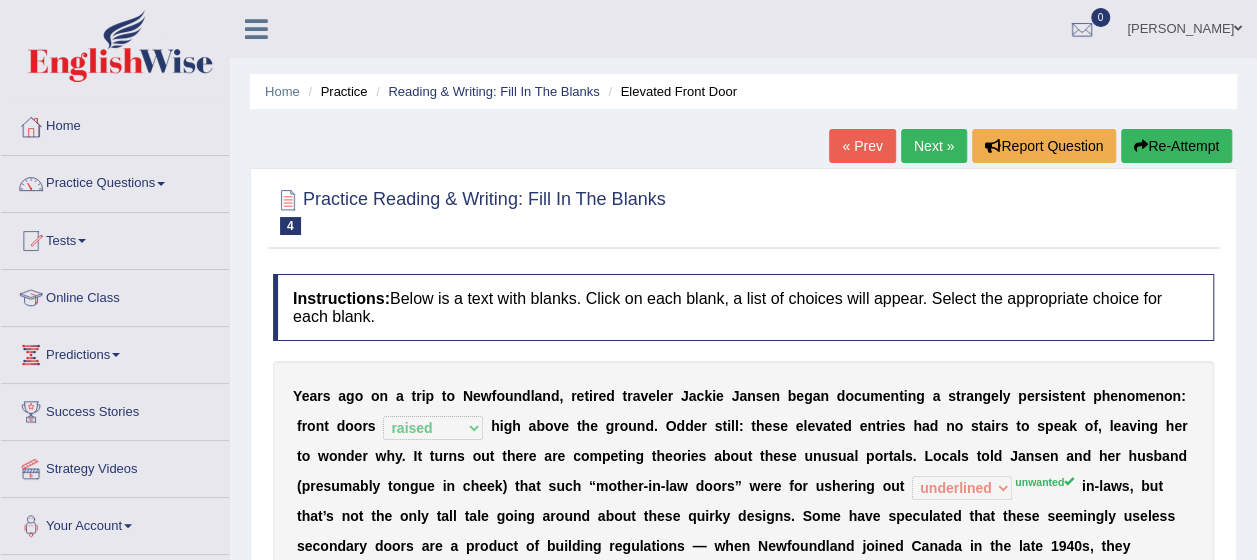 click on "Next »" at bounding box center [934, 146] 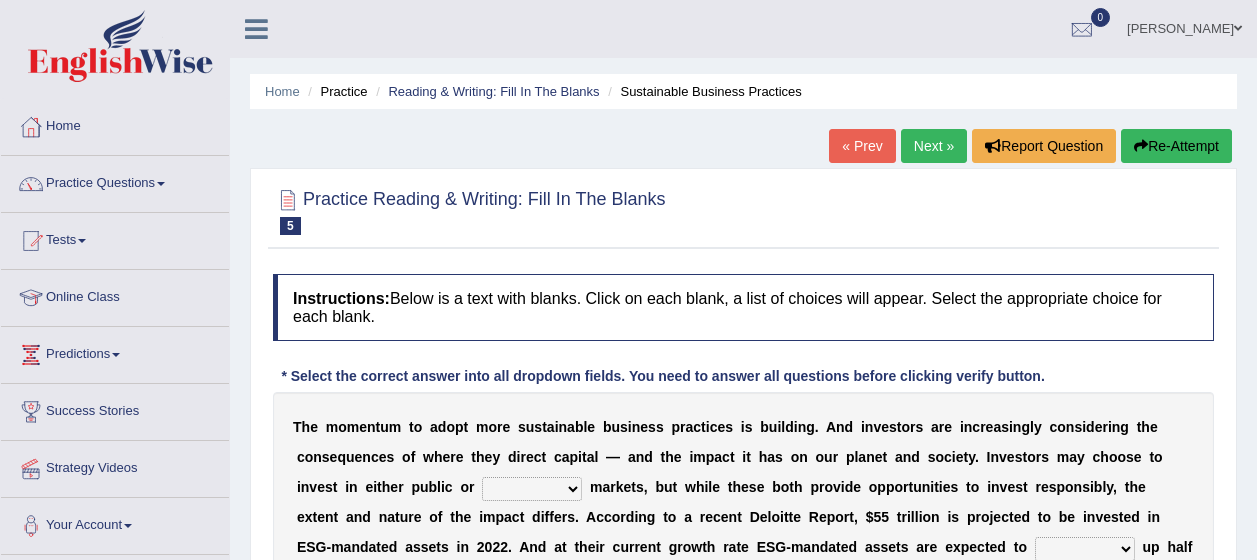 scroll, scrollTop: 0, scrollLeft: 0, axis: both 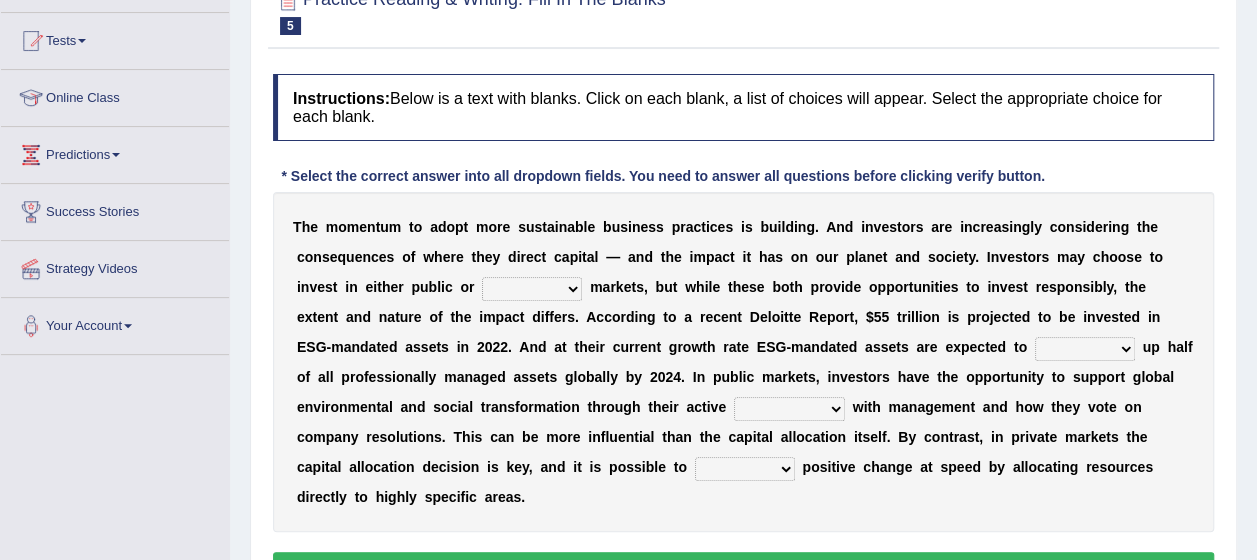 click on "financial material written private" at bounding box center (532, 289) 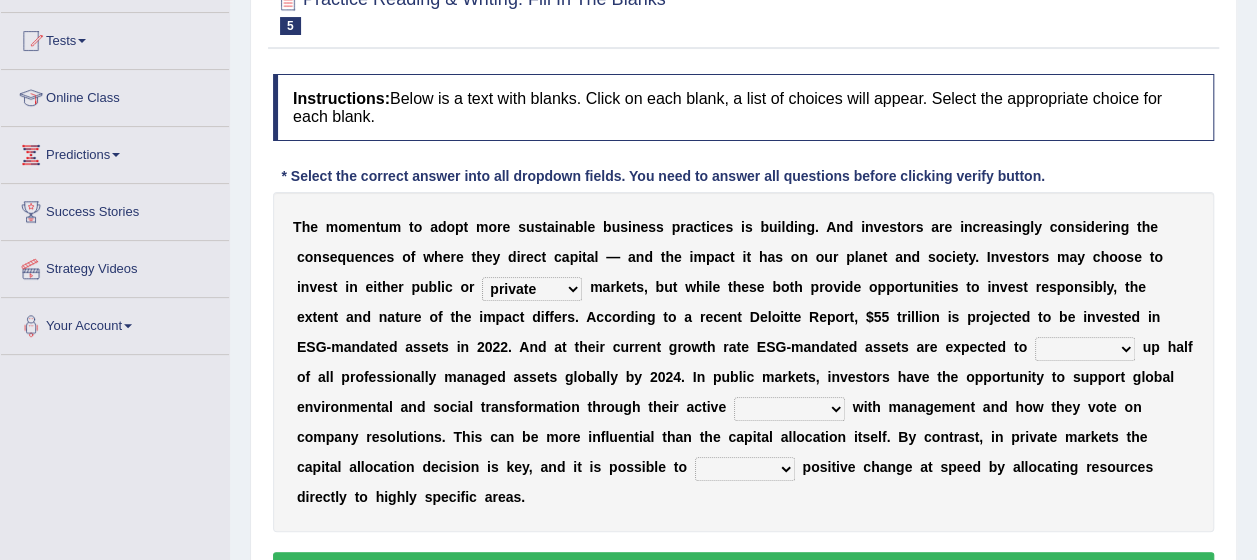 click on "build use make add" at bounding box center (1085, 349) 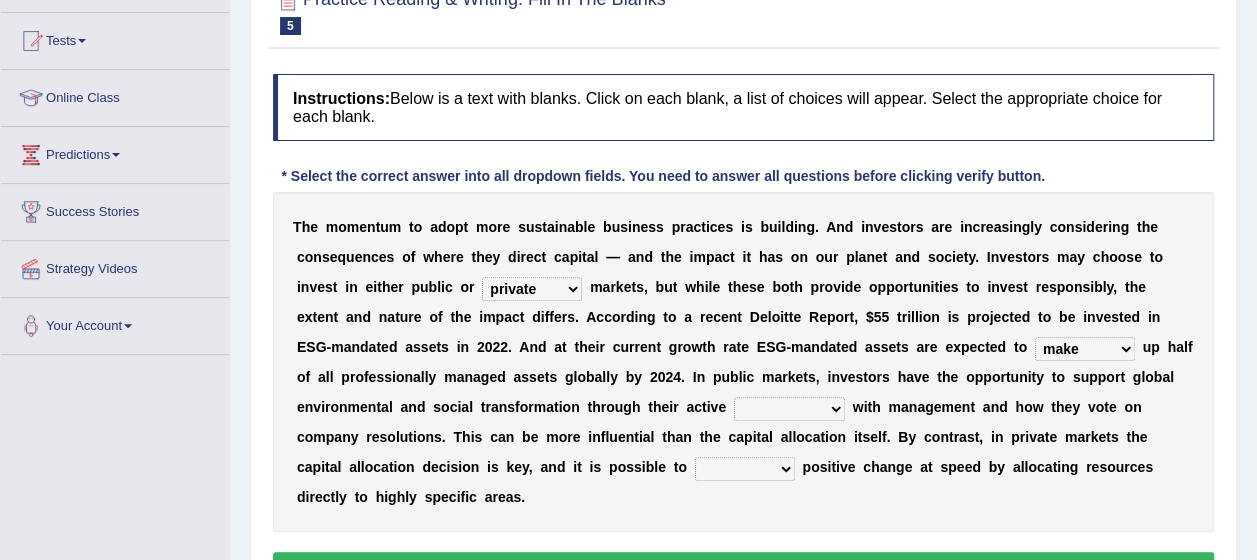 click on "engagement service squabble investment" at bounding box center (789, 409) 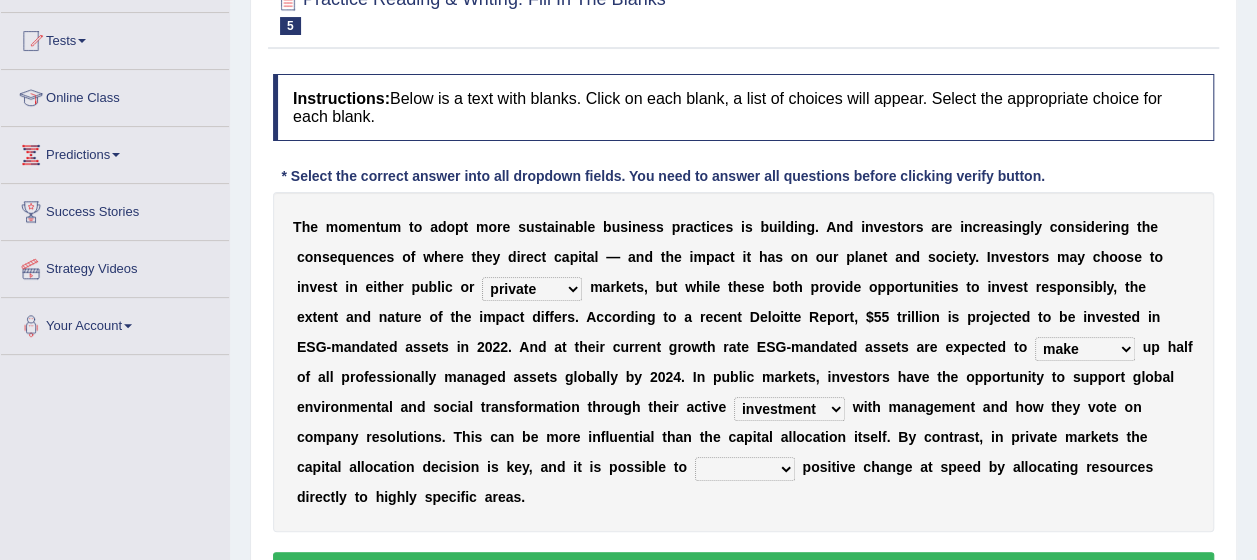 click on "engagement service squabble investment" at bounding box center (789, 409) 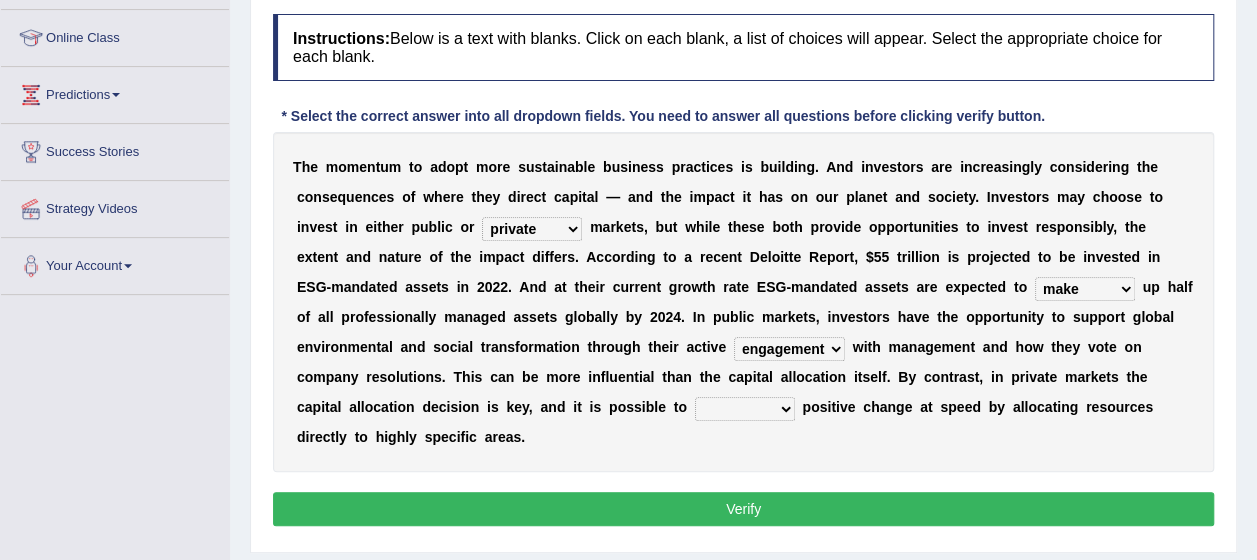 scroll, scrollTop: 300, scrollLeft: 0, axis: vertical 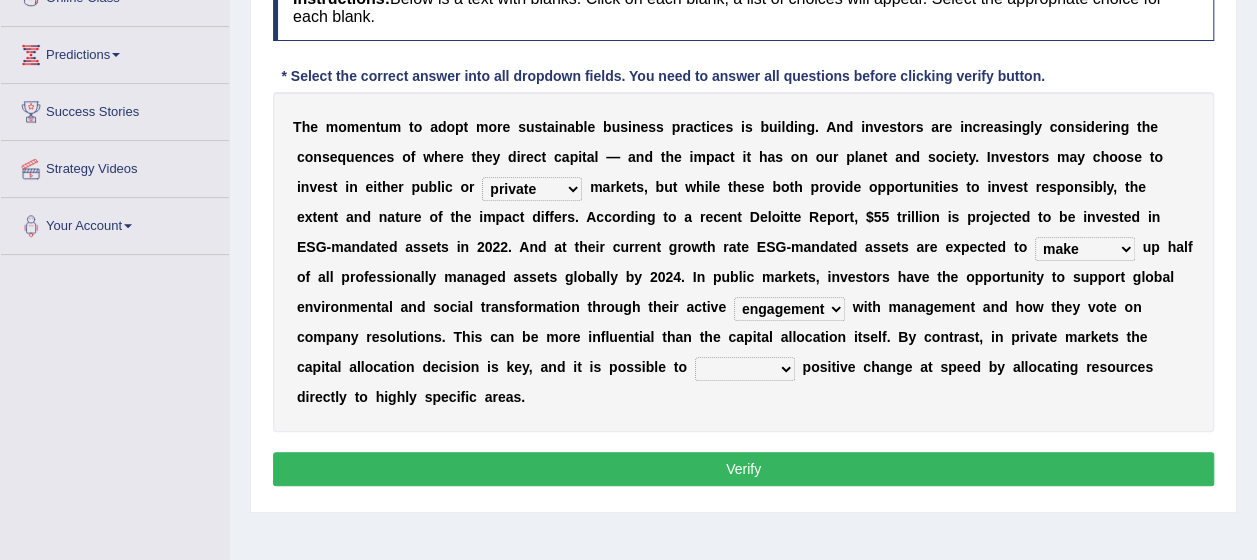 click on "prove collapse drive restore" at bounding box center (745, 369) 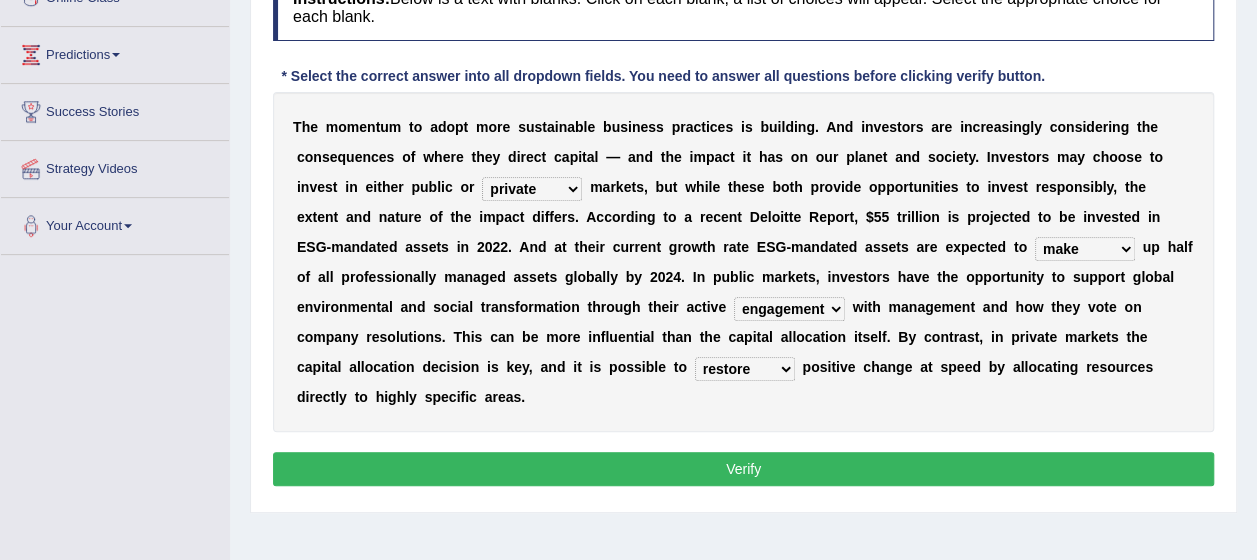 click on "prove collapse drive restore" at bounding box center [745, 369] 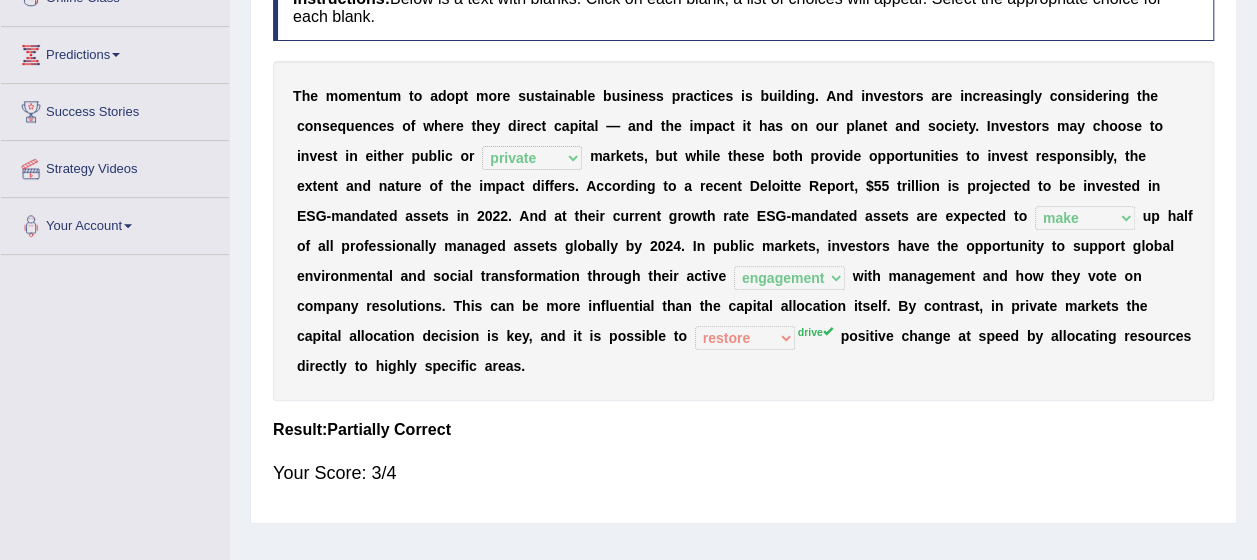 scroll, scrollTop: 0, scrollLeft: 0, axis: both 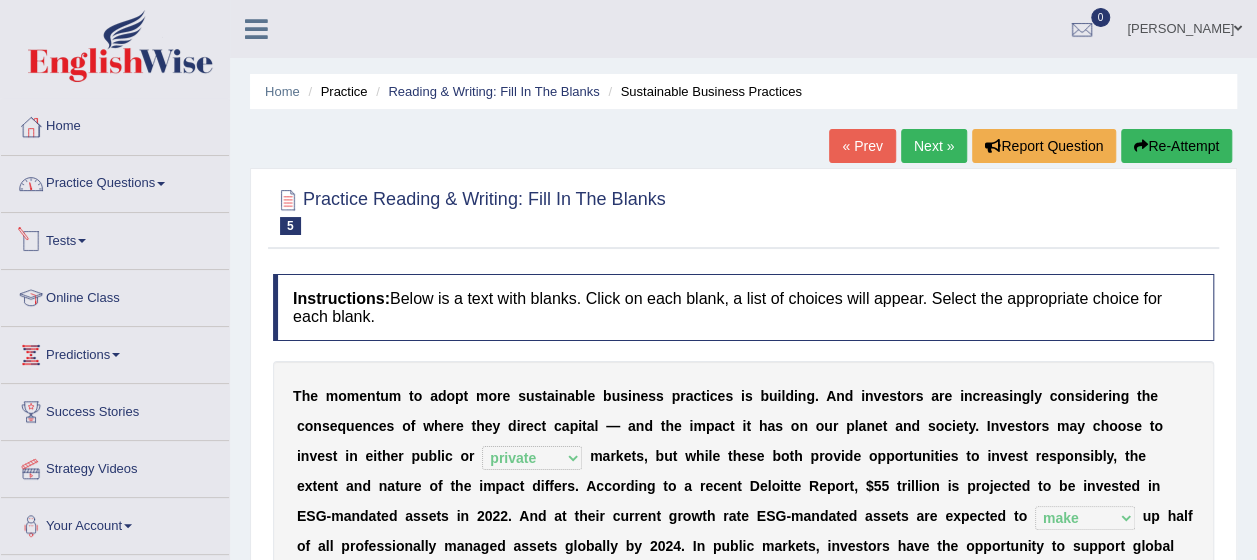 click on "Practice Questions" at bounding box center (115, 181) 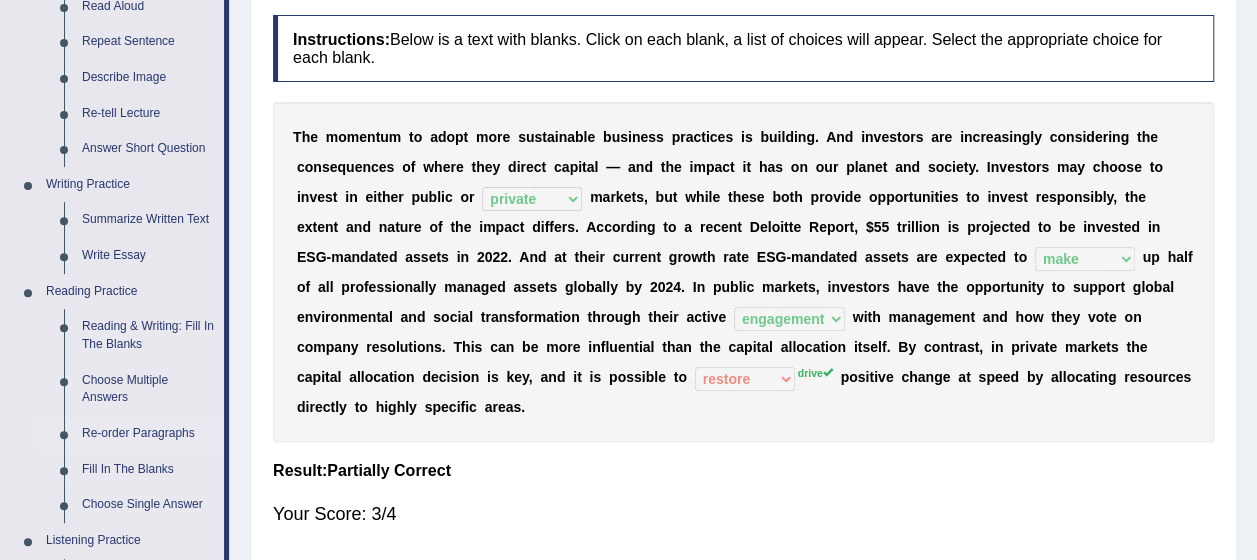 scroll, scrollTop: 300, scrollLeft: 0, axis: vertical 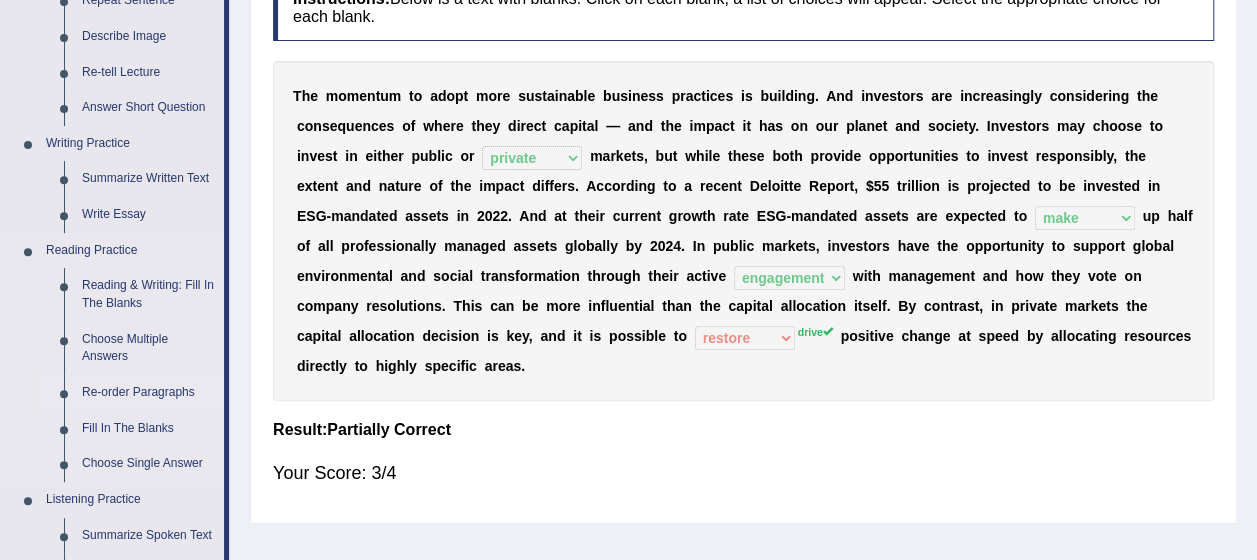 click on "Re-order Paragraphs" at bounding box center [148, 393] 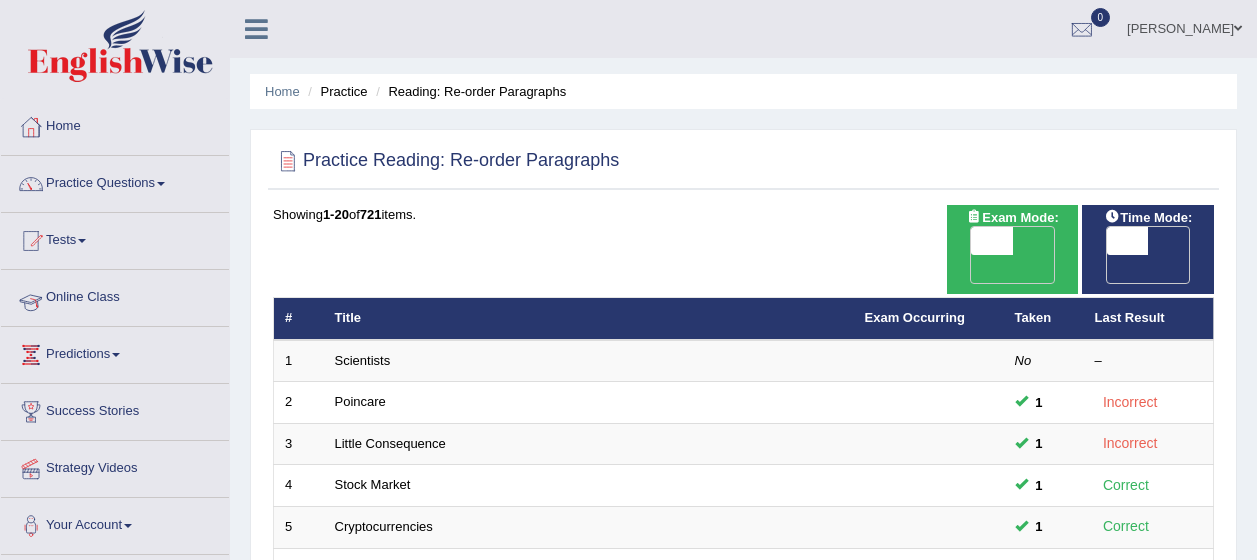 scroll, scrollTop: 0, scrollLeft: 0, axis: both 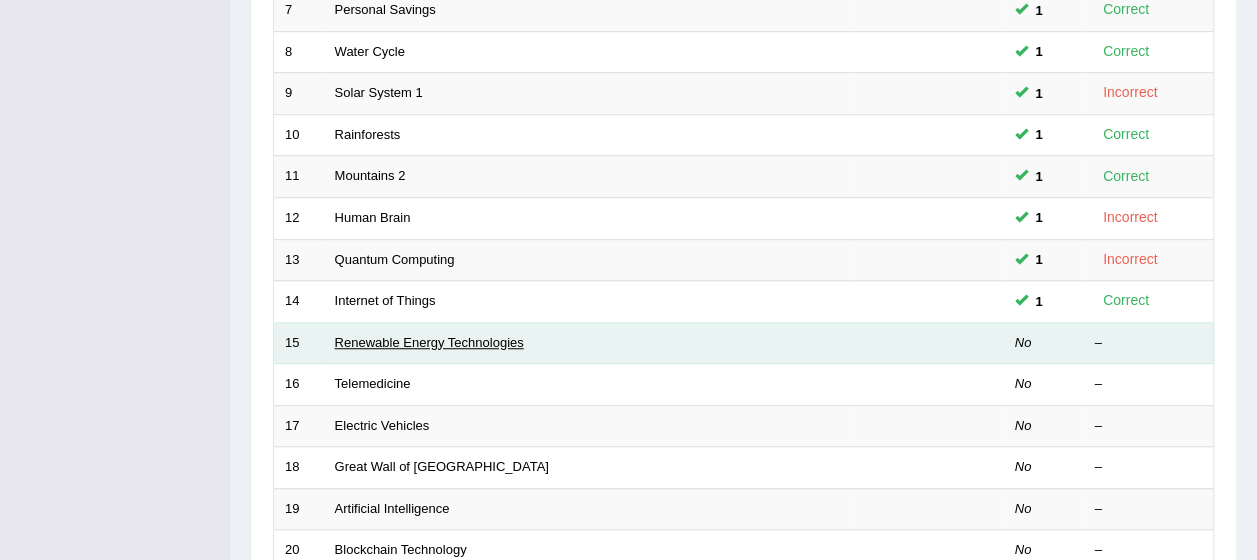 click on "Renewable Energy Technologies" at bounding box center (429, 342) 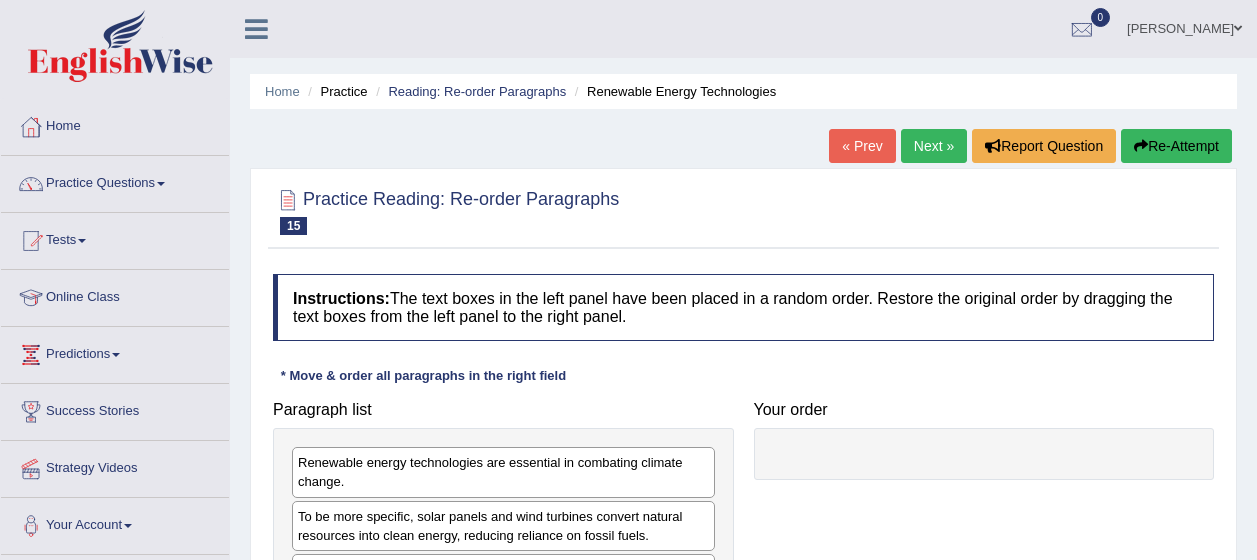 scroll, scrollTop: 0, scrollLeft: 0, axis: both 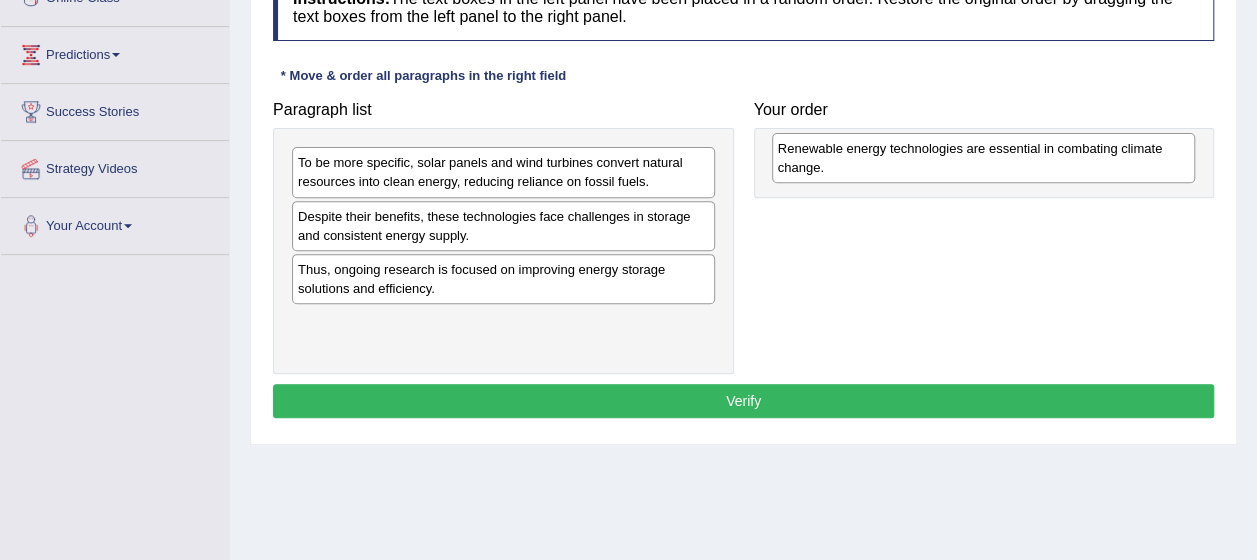 drag, startPoint x: 387, startPoint y: 180, endPoint x: 866, endPoint y: 166, distance: 479.20456 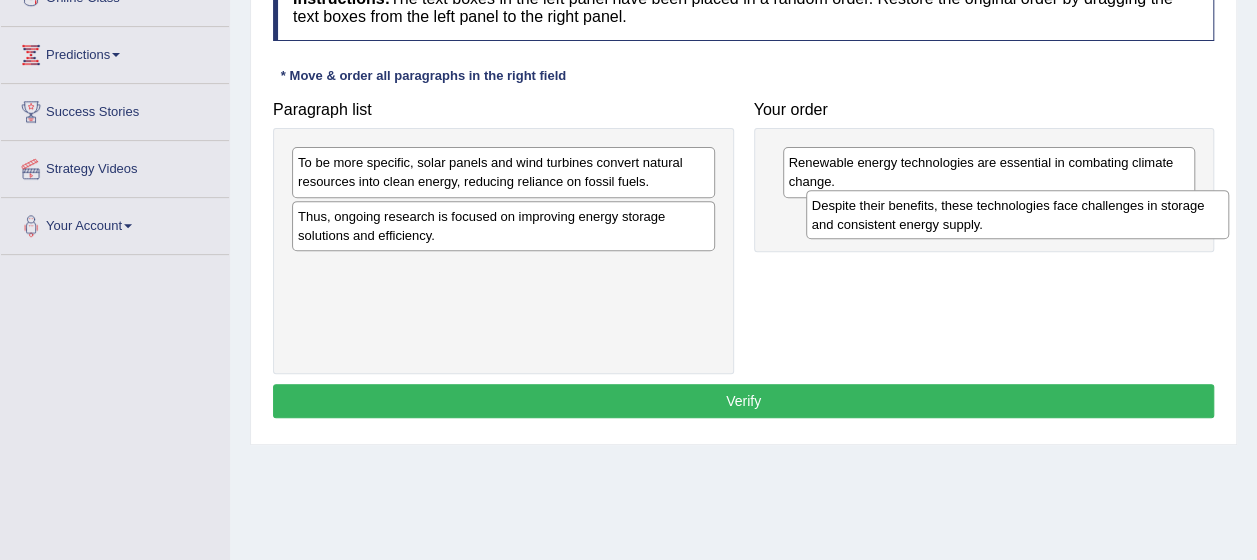 drag, startPoint x: 444, startPoint y: 226, endPoint x: 958, endPoint y: 216, distance: 514.0973 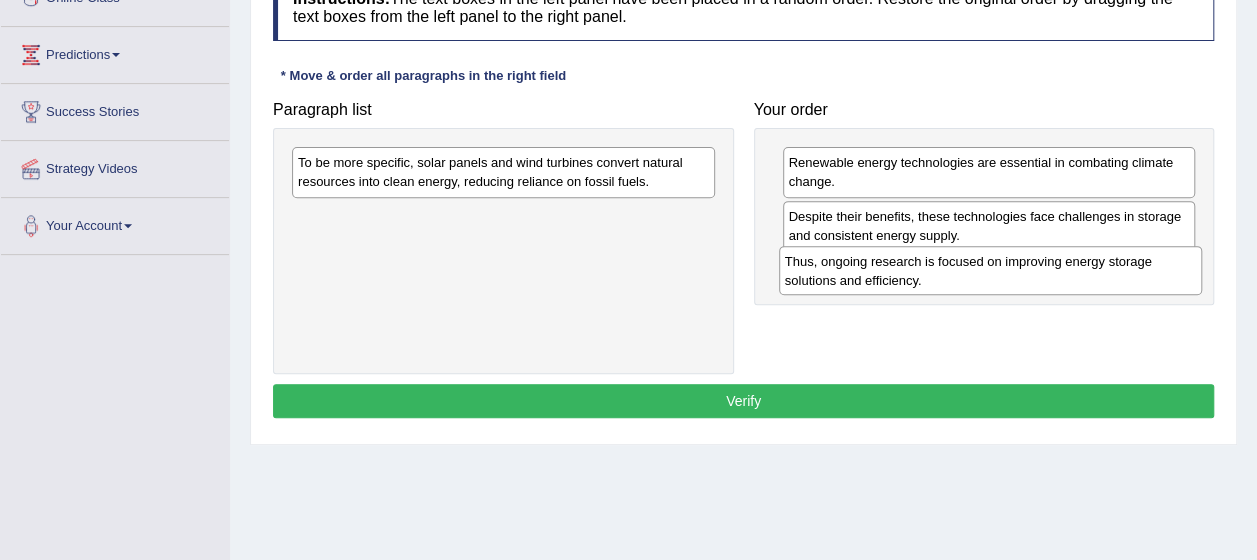 drag, startPoint x: 479, startPoint y: 236, endPoint x: 966, endPoint y: 282, distance: 489.16766 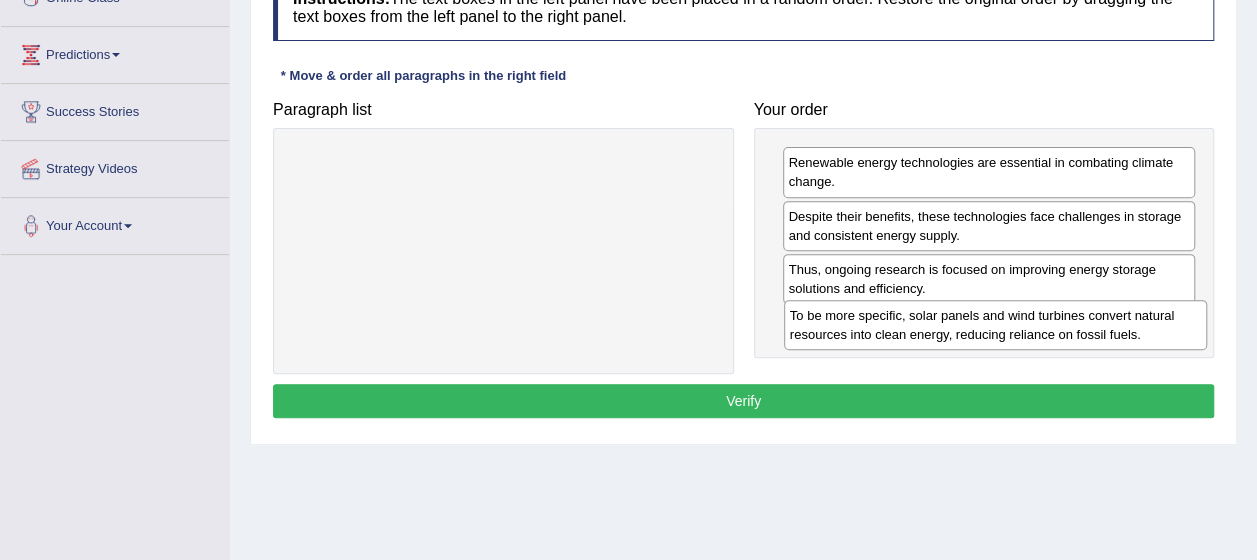 drag, startPoint x: 422, startPoint y: 166, endPoint x: 914, endPoint y: 319, distance: 515.2407 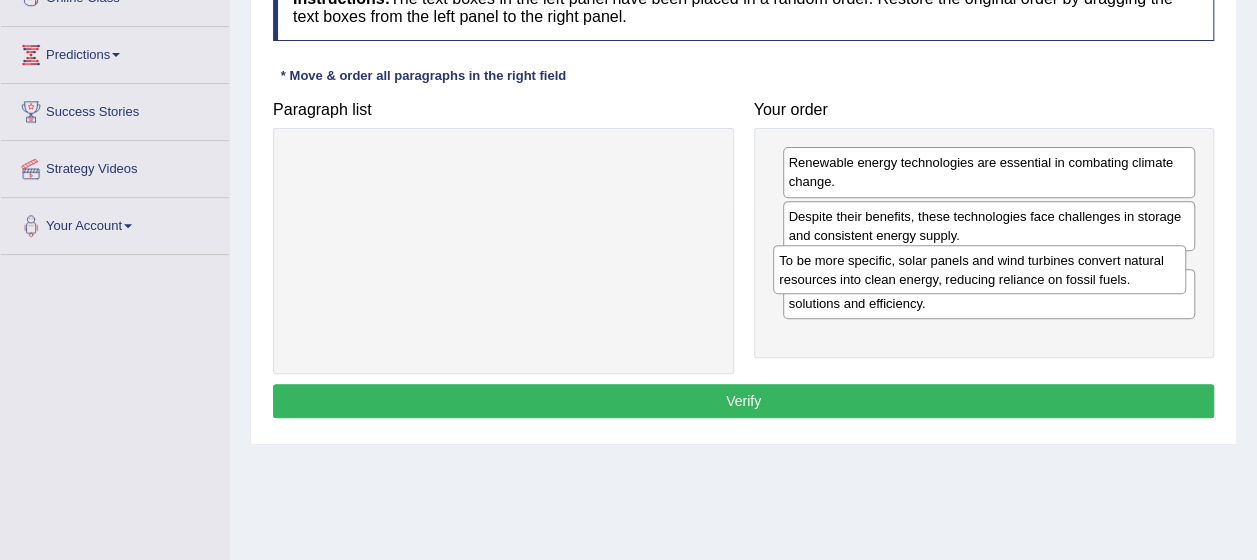 drag, startPoint x: 931, startPoint y: 334, endPoint x: 923, endPoint y: 272, distance: 62.514 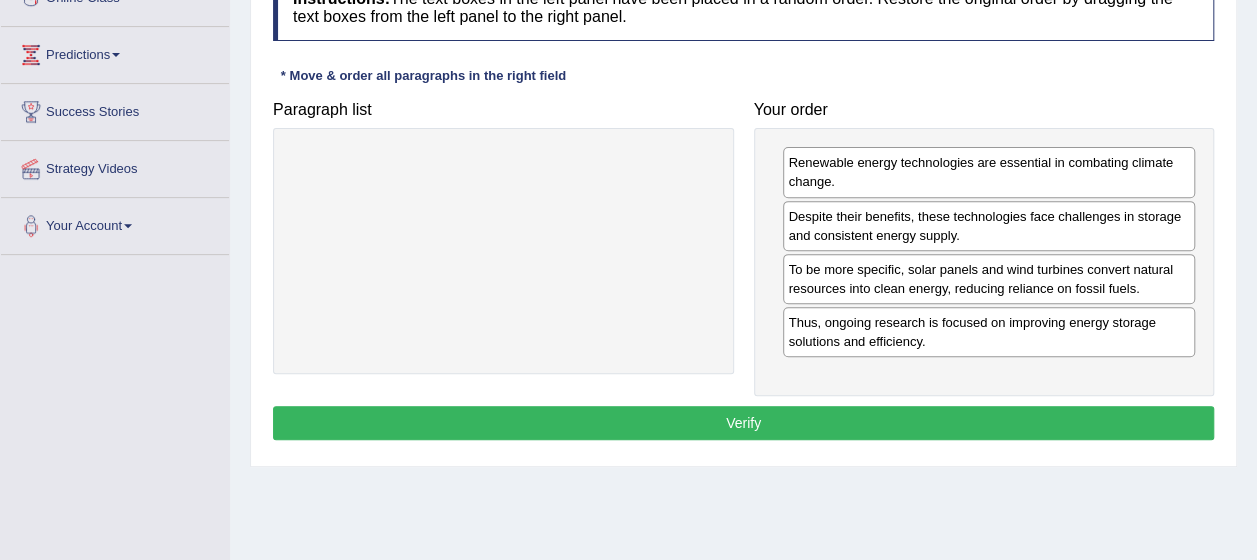 click on "Verify" at bounding box center (743, 423) 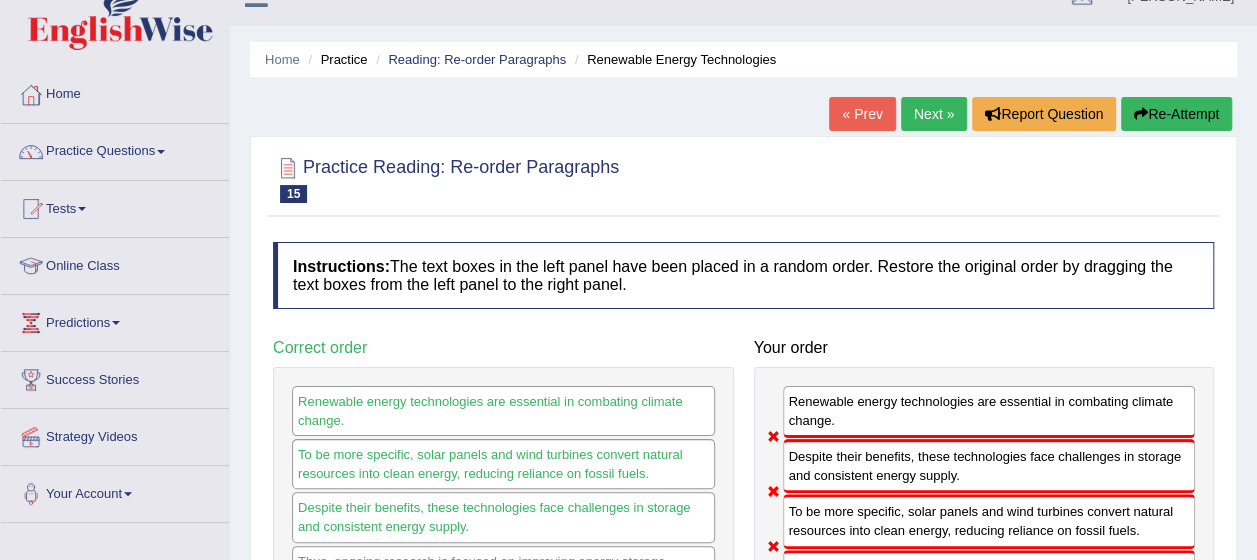 scroll, scrollTop: 0, scrollLeft: 0, axis: both 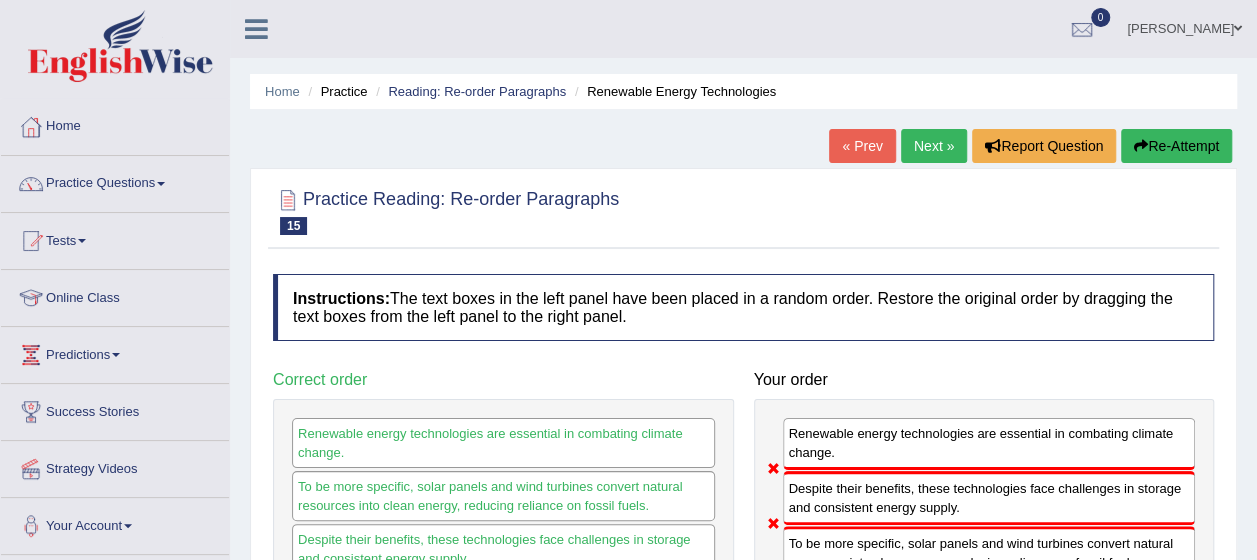 click on "Next »" at bounding box center [934, 146] 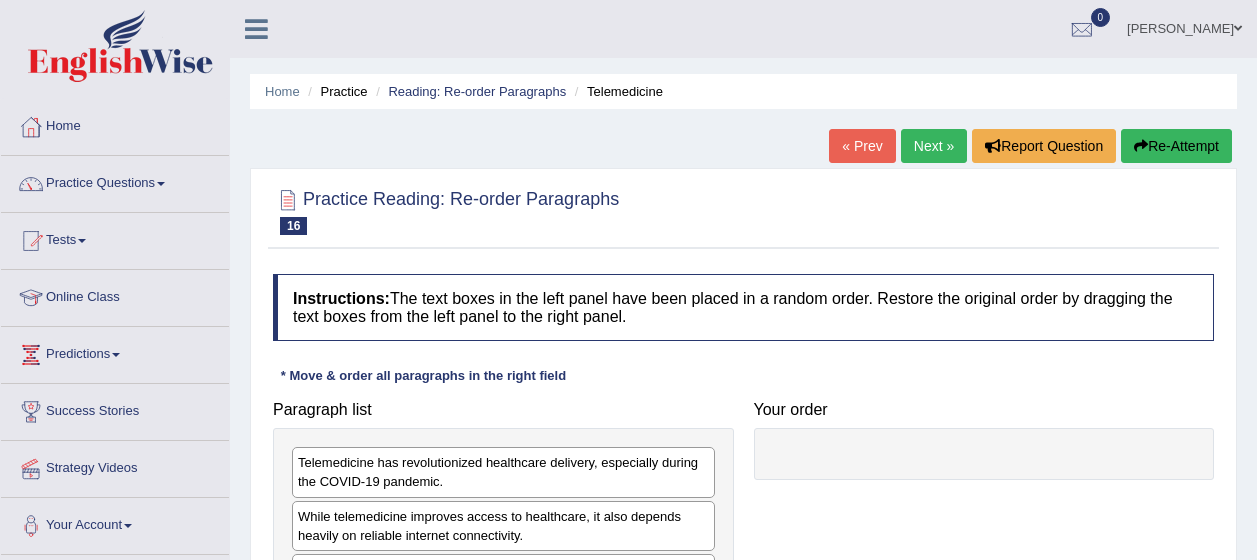 scroll, scrollTop: 0, scrollLeft: 0, axis: both 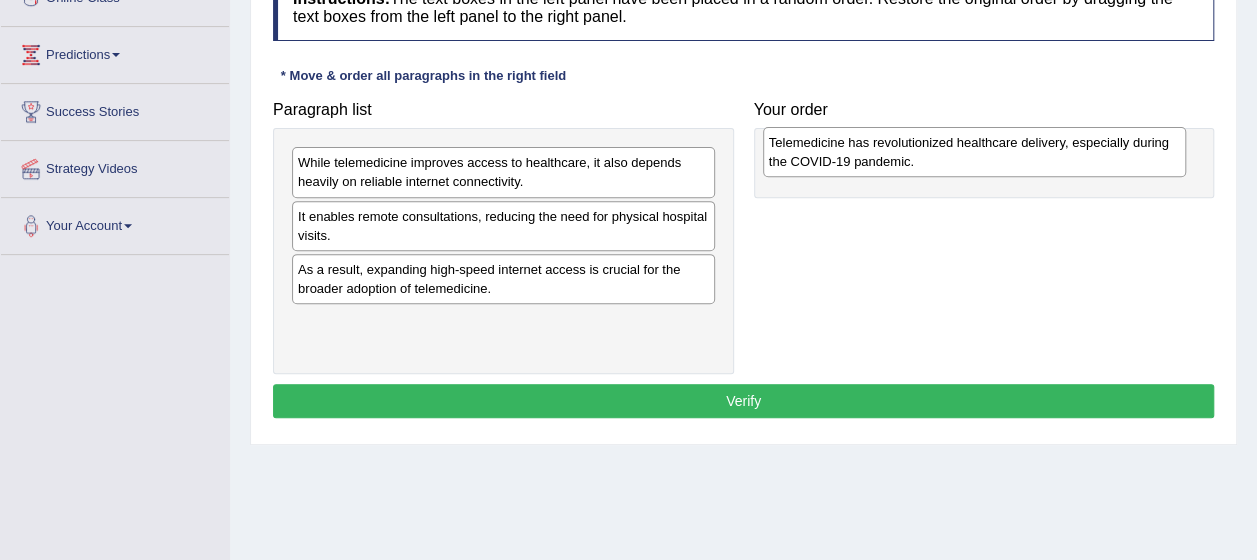 drag, startPoint x: 391, startPoint y: 174, endPoint x: 853, endPoint y: 153, distance: 462.47702 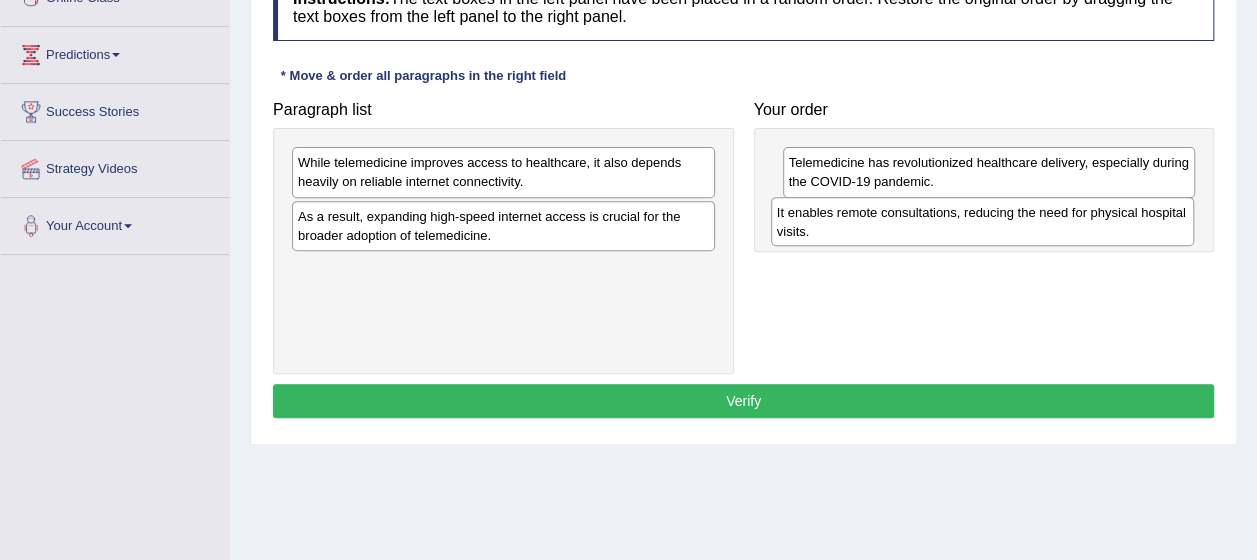 drag, startPoint x: 443, startPoint y: 228, endPoint x: 920, endPoint y: 222, distance: 477.03772 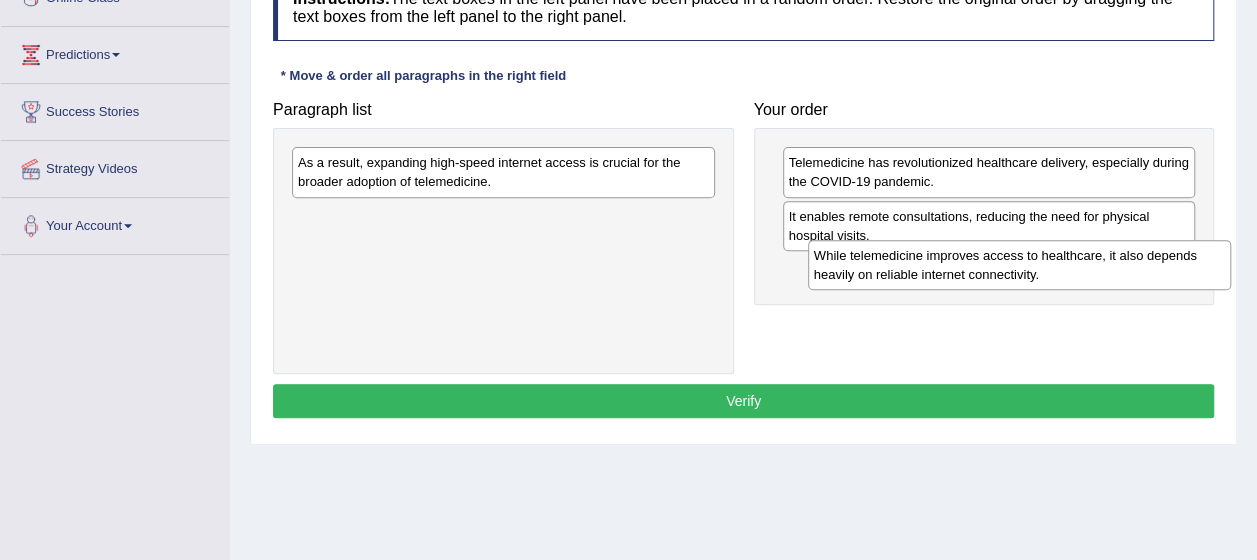 drag, startPoint x: 516, startPoint y: 178, endPoint x: 1029, endPoint y: 270, distance: 521.1842 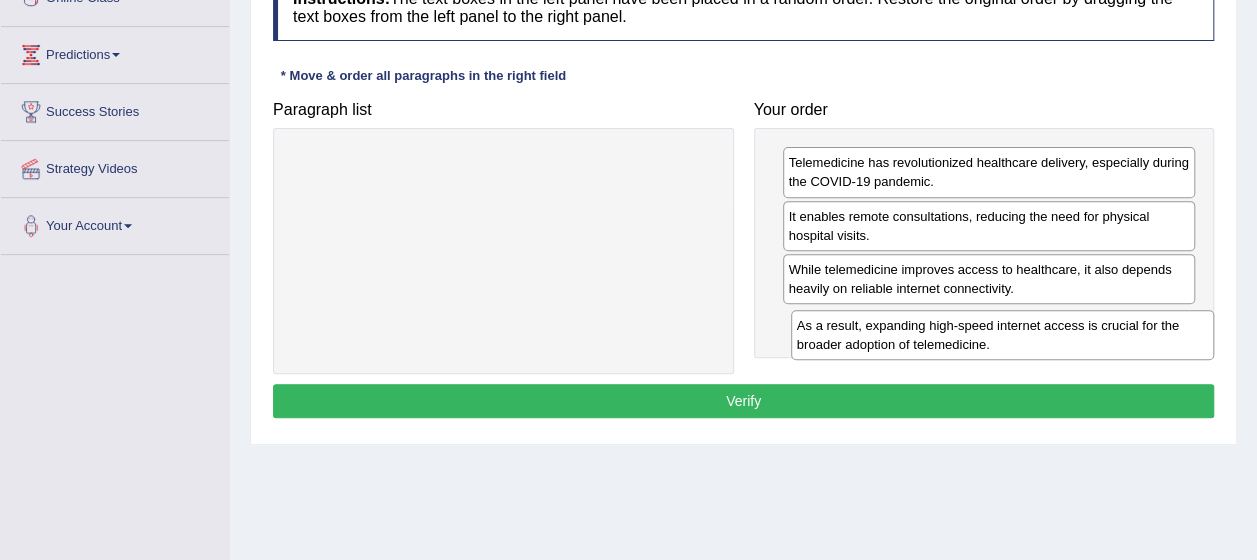 drag, startPoint x: 476, startPoint y: 176, endPoint x: 975, endPoint y: 338, distance: 524.638 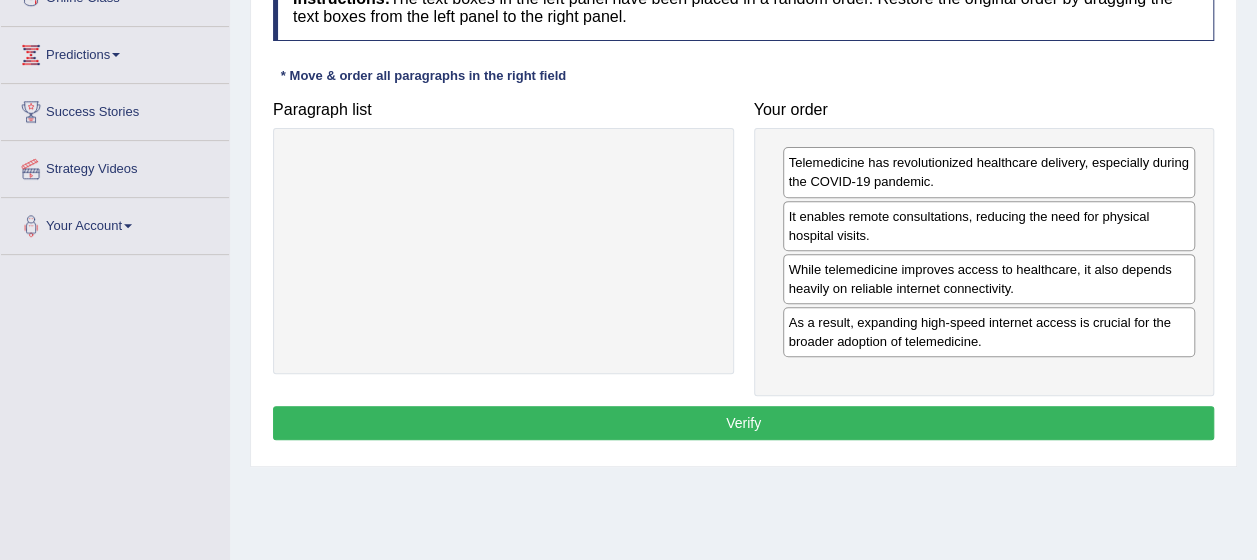 click on "Verify" at bounding box center [743, 423] 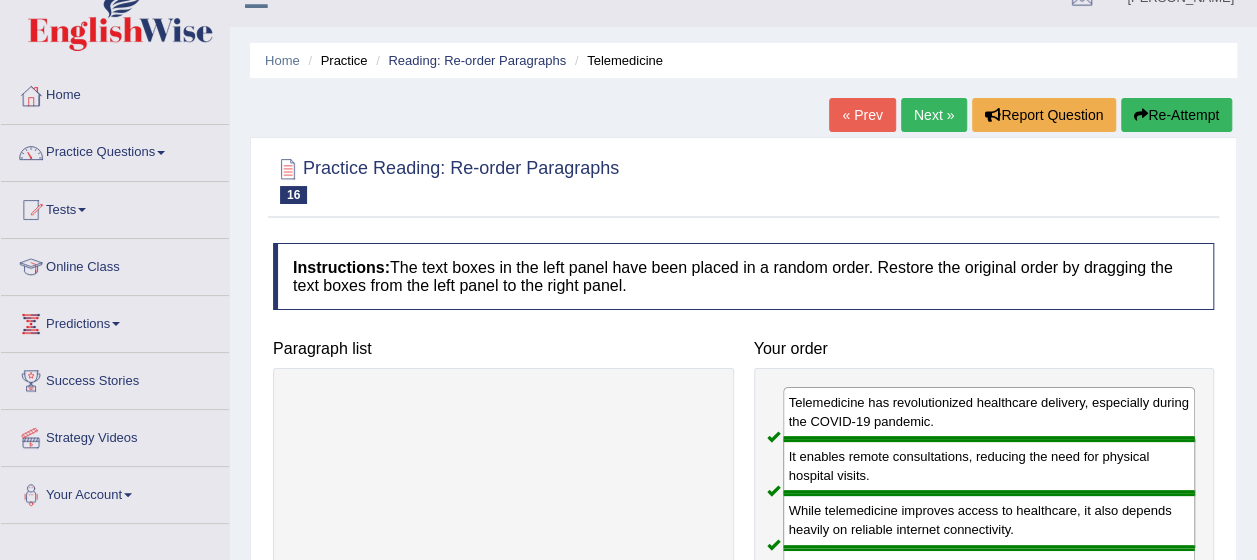 scroll, scrollTop: 0, scrollLeft: 0, axis: both 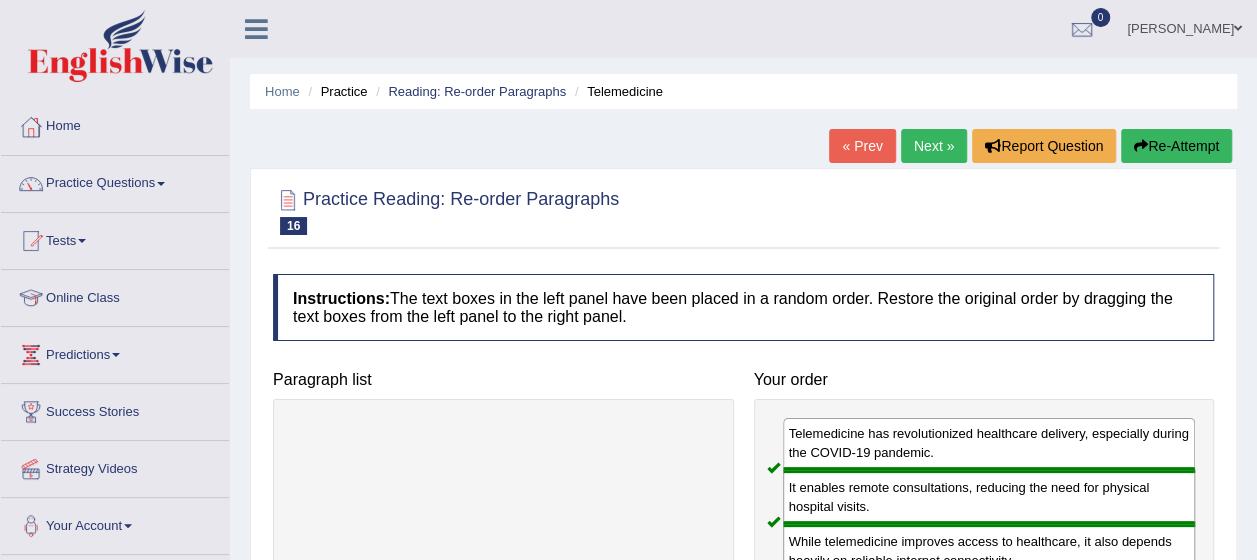 click on "Next »" at bounding box center (934, 146) 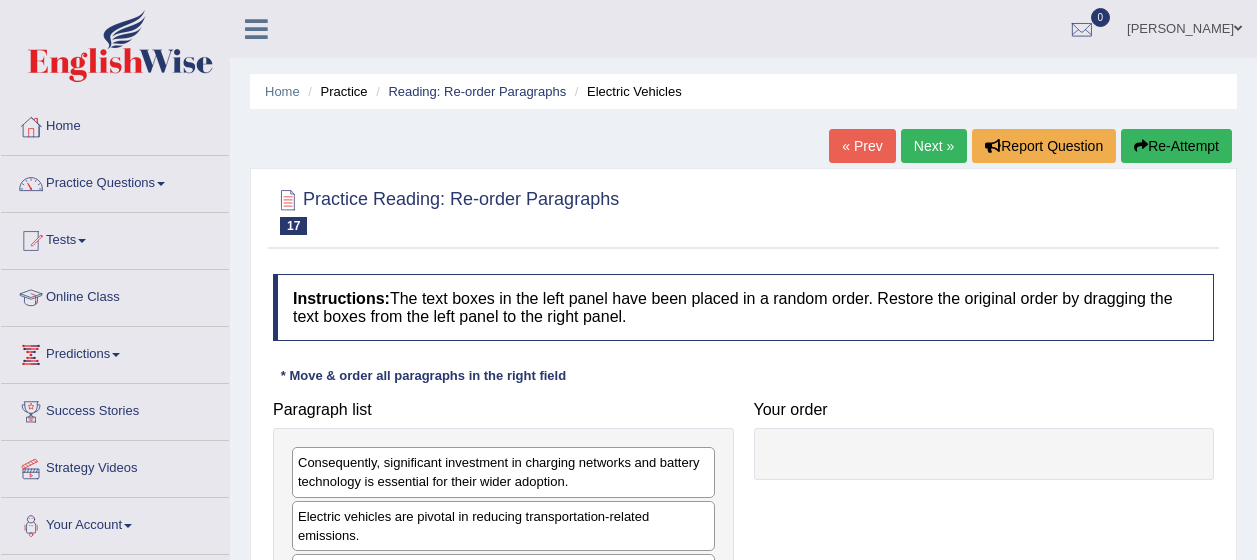 scroll, scrollTop: 0, scrollLeft: 0, axis: both 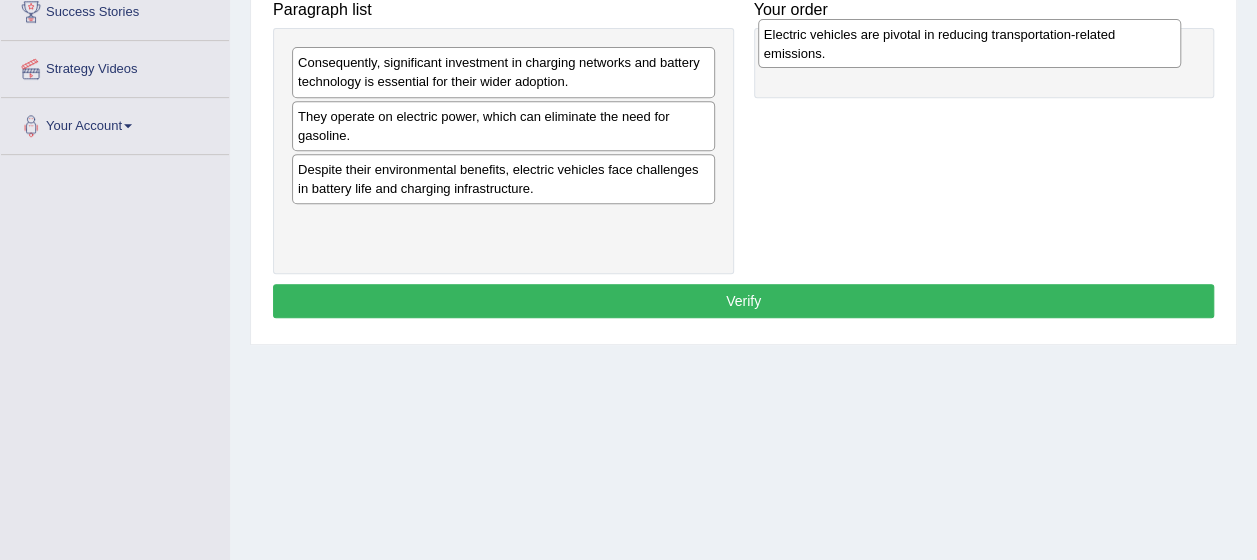 drag, startPoint x: 348, startPoint y: 131, endPoint x: 814, endPoint y: 52, distance: 472.64893 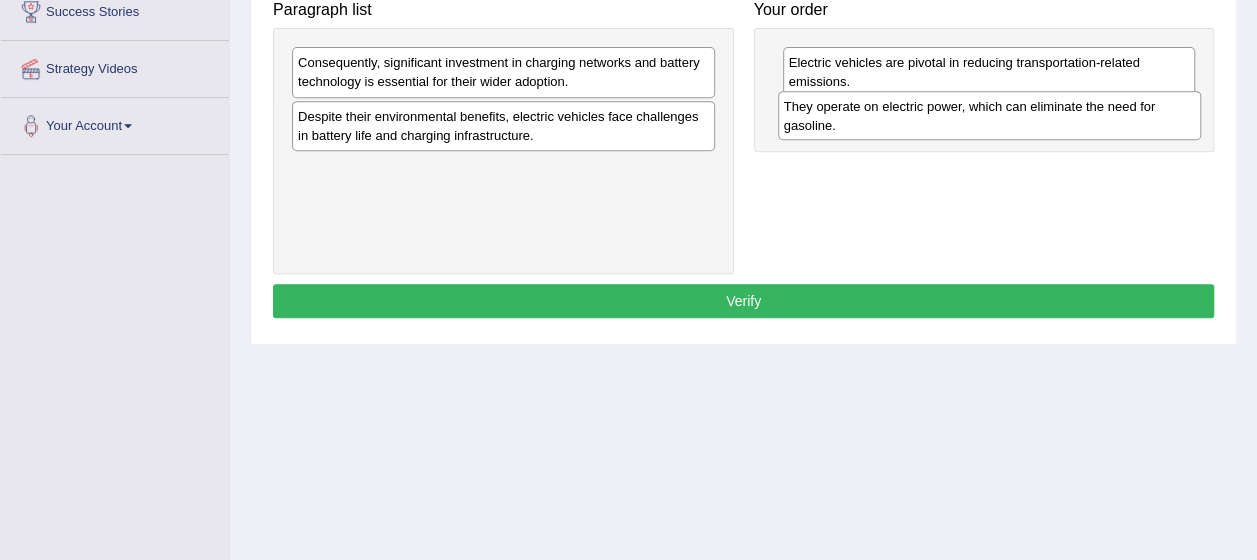 drag, startPoint x: 402, startPoint y: 134, endPoint x: 888, endPoint y: 125, distance: 486.0833 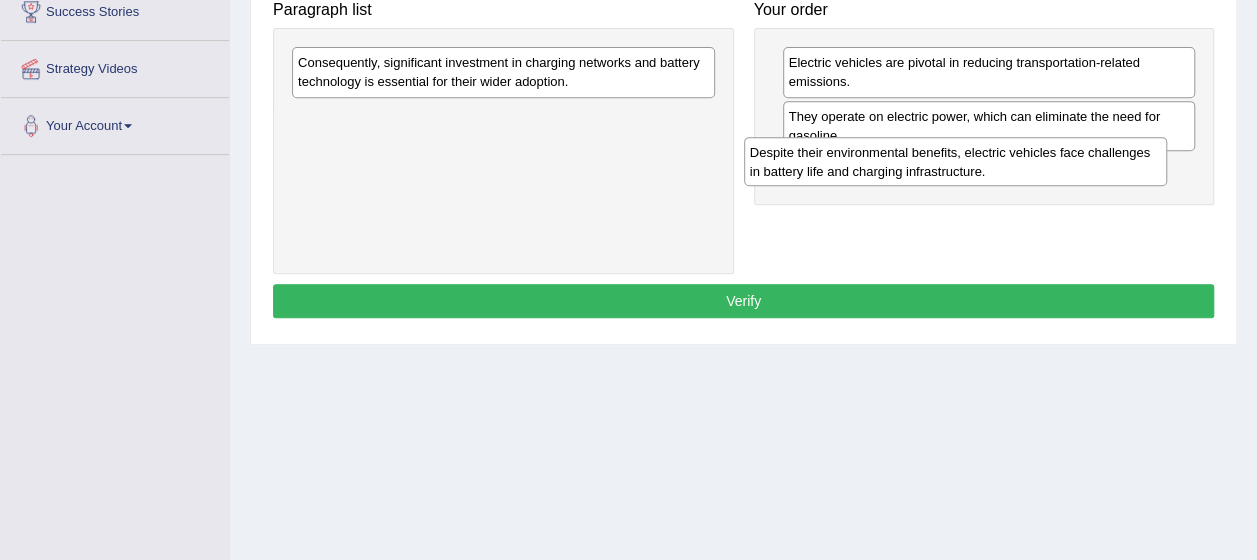 drag, startPoint x: 408, startPoint y: 132, endPoint x: 882, endPoint y: 179, distance: 476.32446 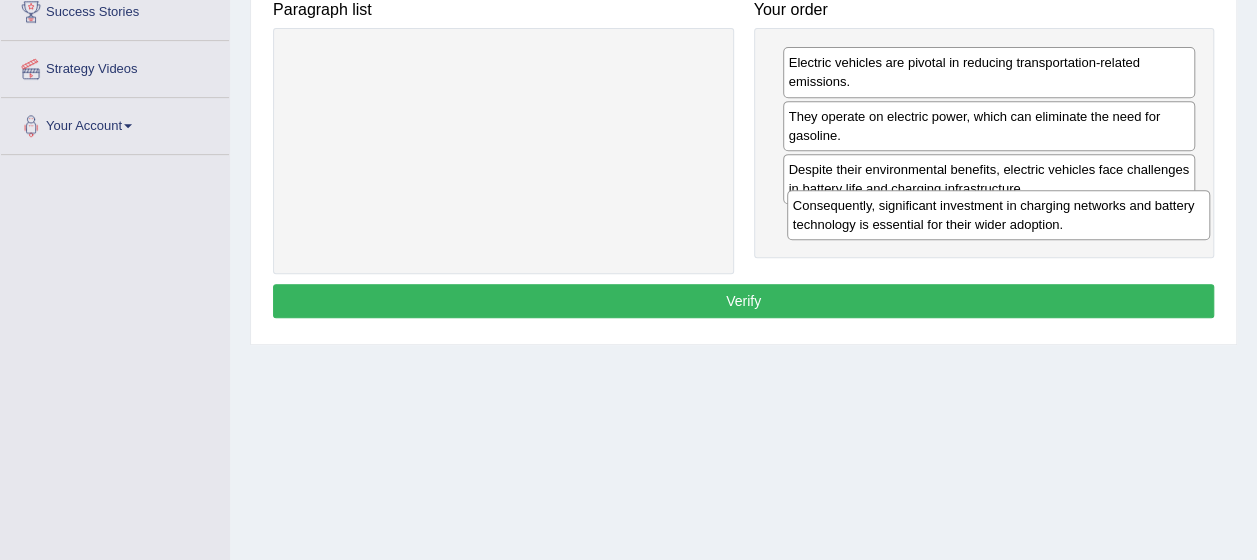drag, startPoint x: 430, startPoint y: 65, endPoint x: 919, endPoint y: 213, distance: 510.90607 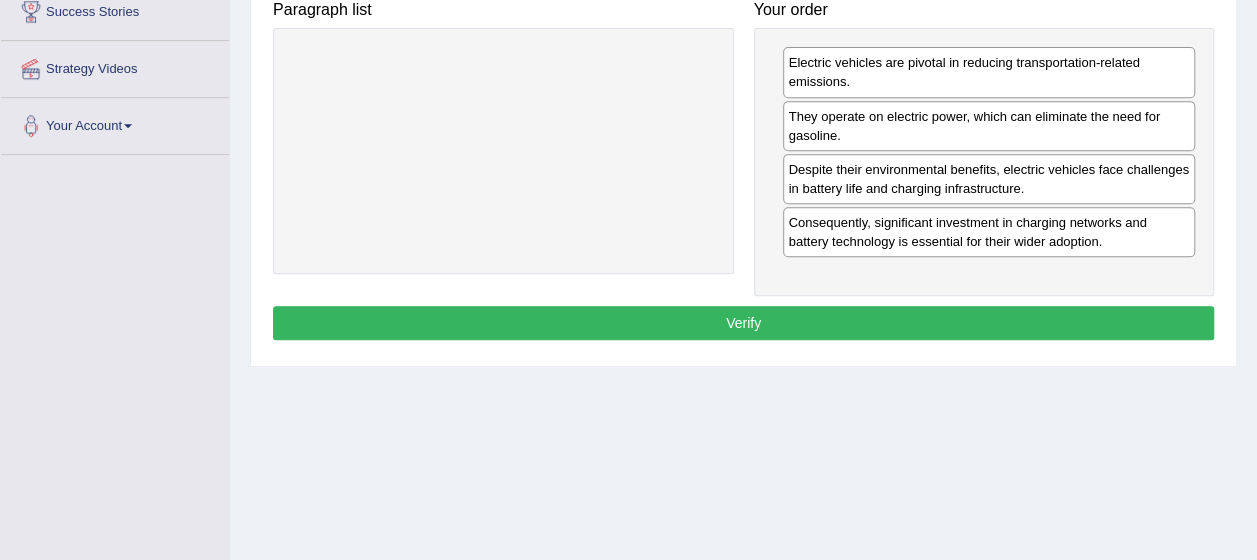 click on "Verify" at bounding box center [743, 323] 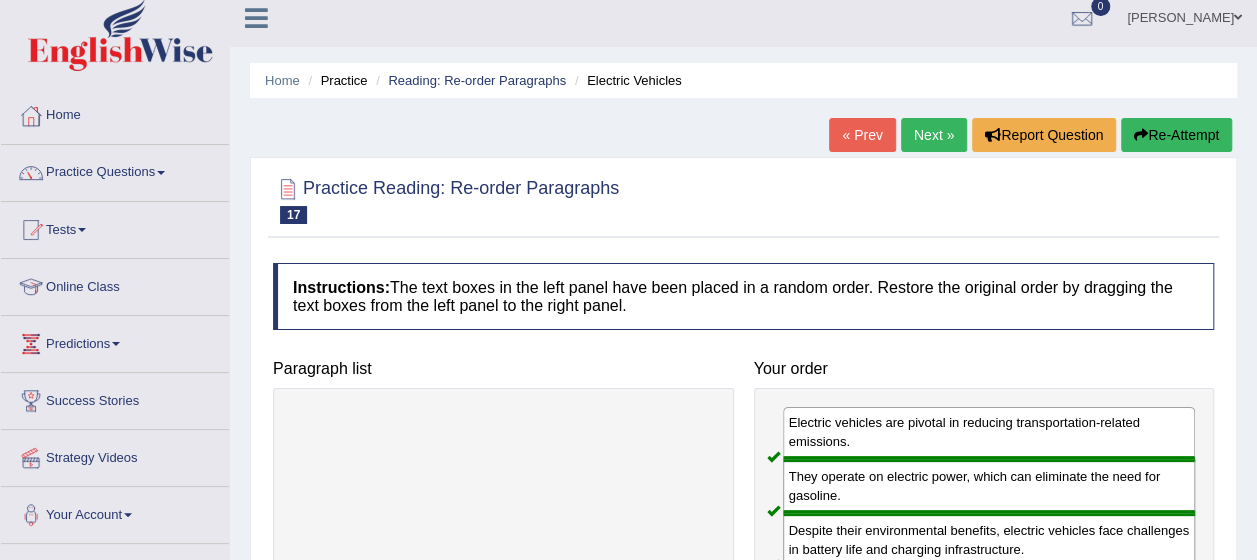 scroll, scrollTop: 0, scrollLeft: 0, axis: both 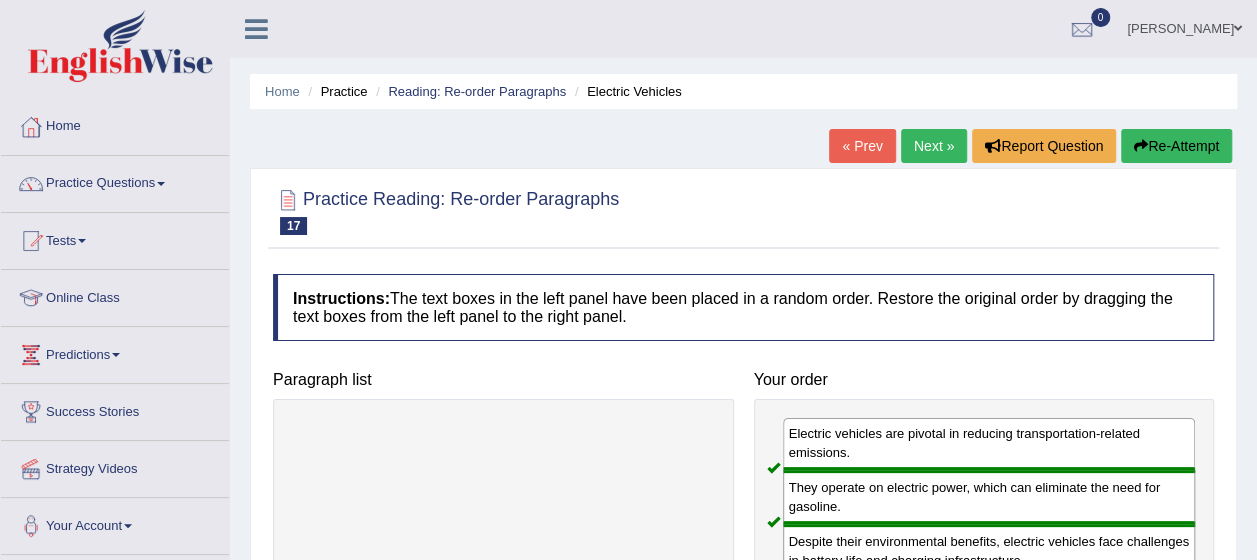 click on "Next »" at bounding box center (934, 146) 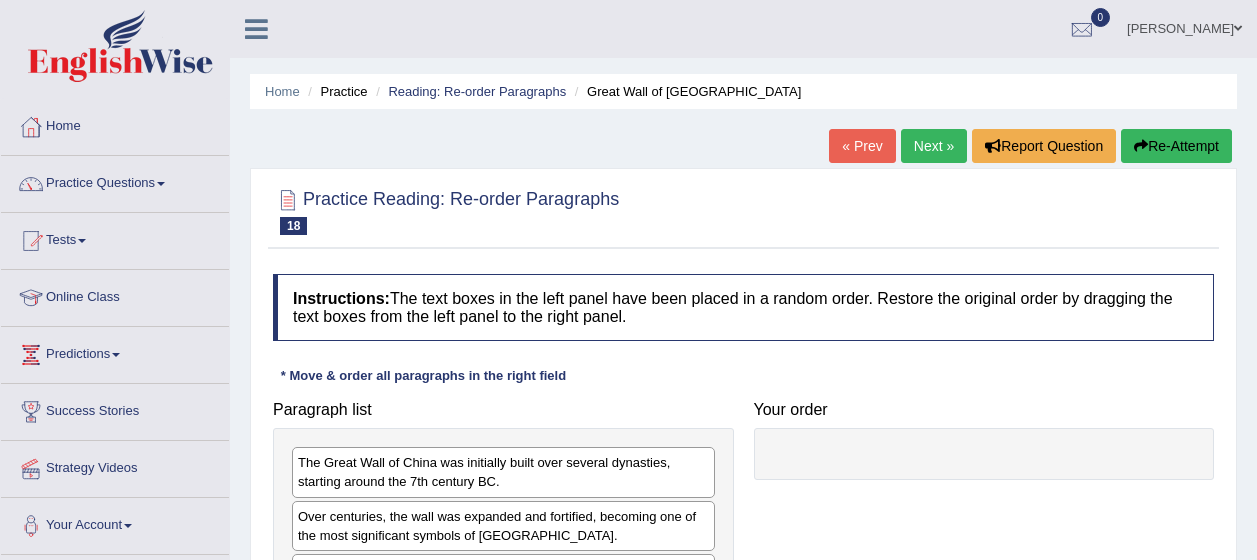 scroll, scrollTop: 0, scrollLeft: 0, axis: both 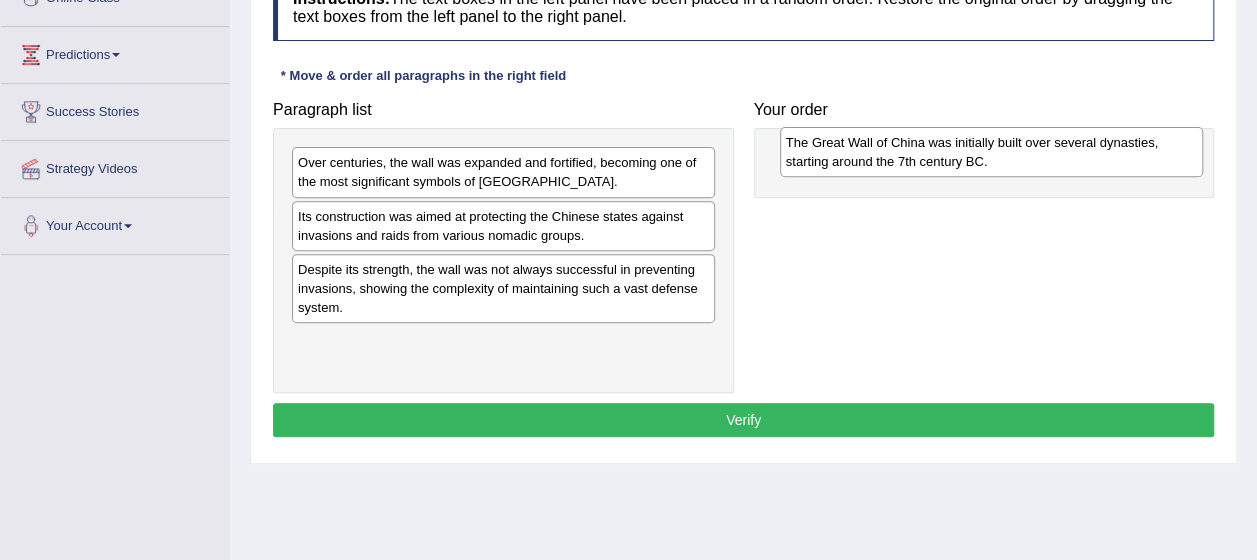 drag, startPoint x: 464, startPoint y: 179, endPoint x: 948, endPoint y: 158, distance: 484.45535 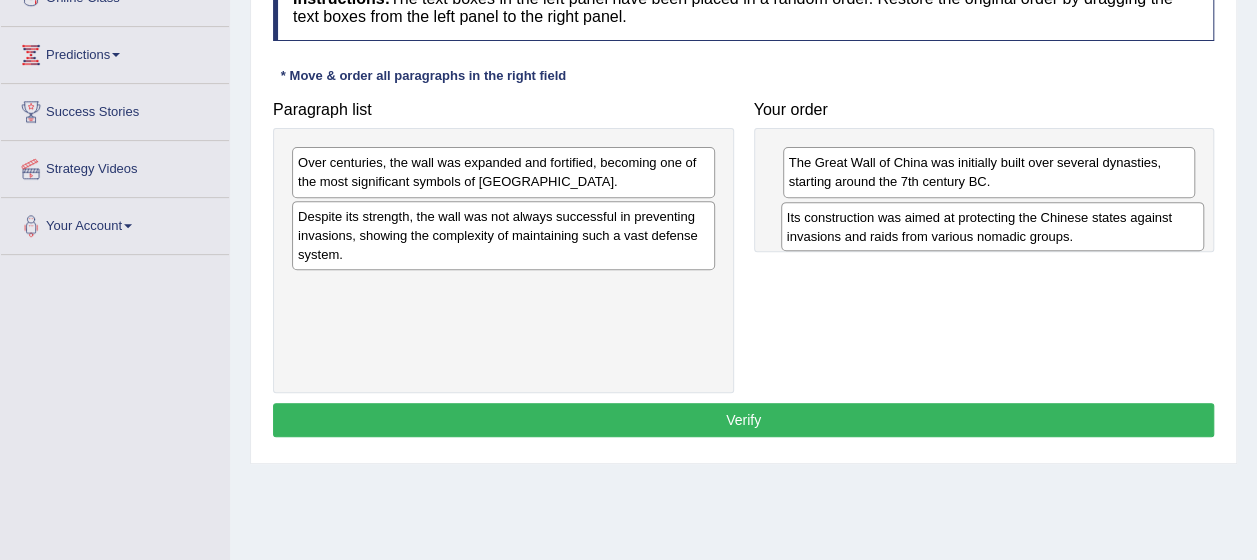 drag, startPoint x: 336, startPoint y: 218, endPoint x: 804, endPoint y: 212, distance: 468.03845 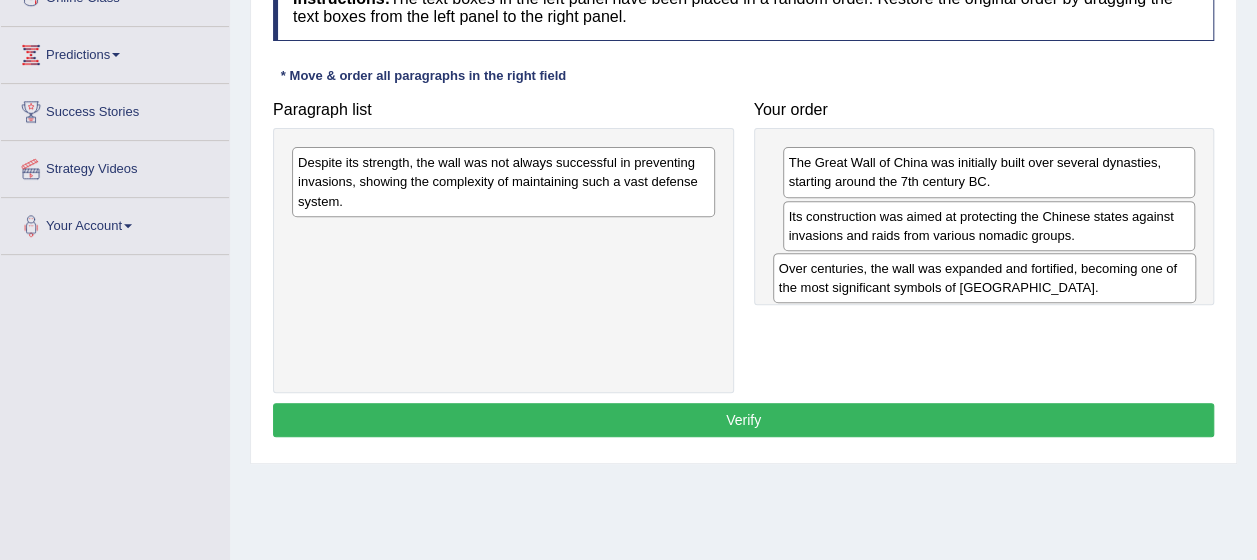 drag, startPoint x: 522, startPoint y: 162, endPoint x: 1008, endPoint y: 271, distance: 498.07327 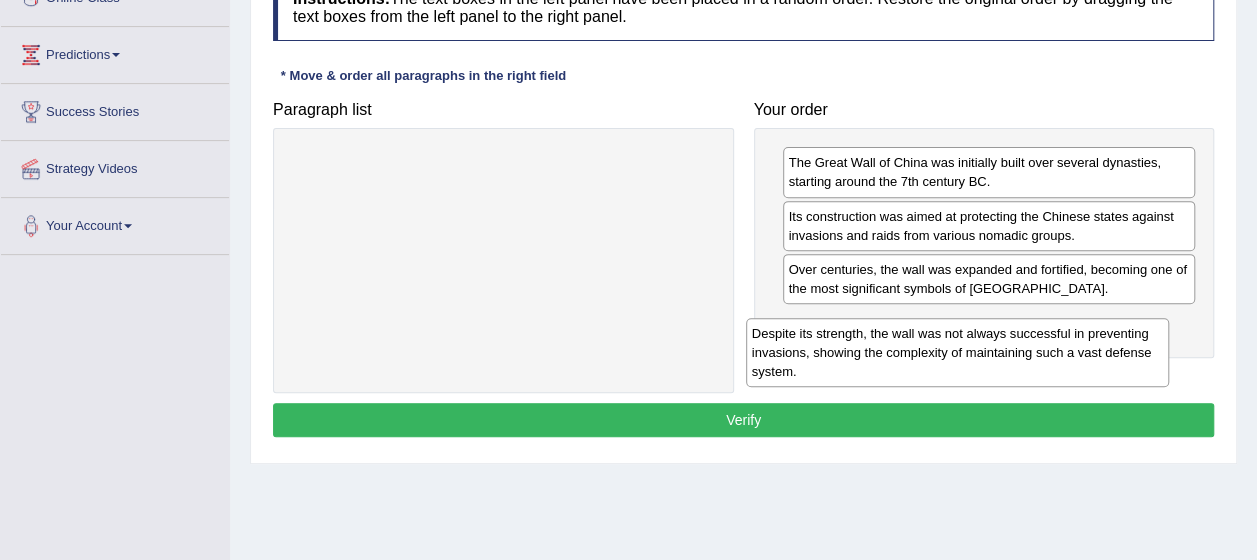 drag, startPoint x: 528, startPoint y: 172, endPoint x: 1011, endPoint y: 324, distance: 506.35263 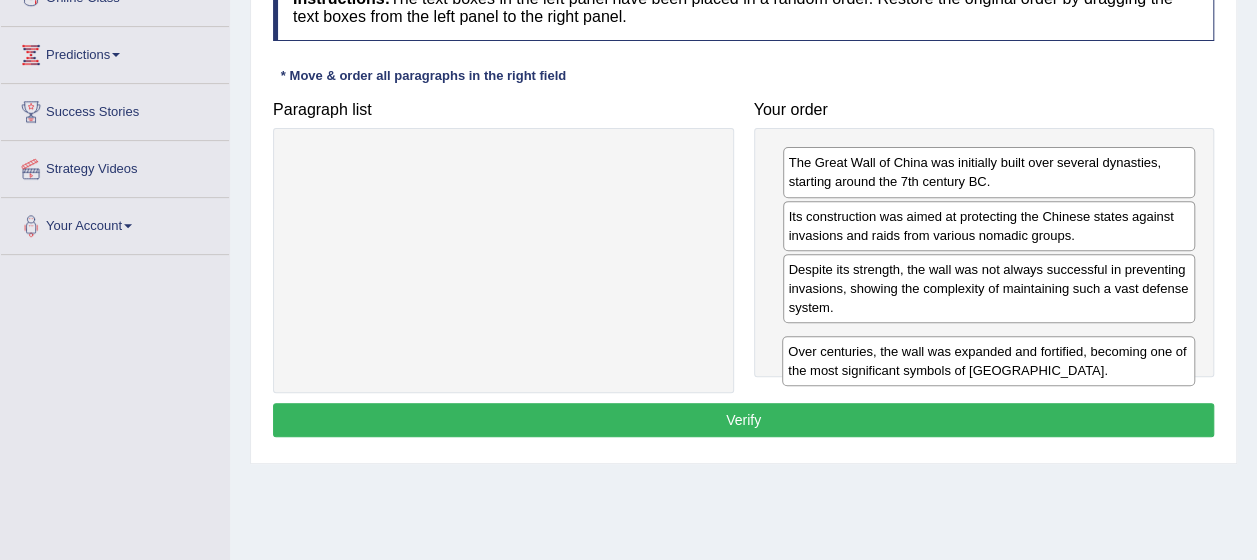 drag, startPoint x: 950, startPoint y: 278, endPoint x: 946, endPoint y: 353, distance: 75.10659 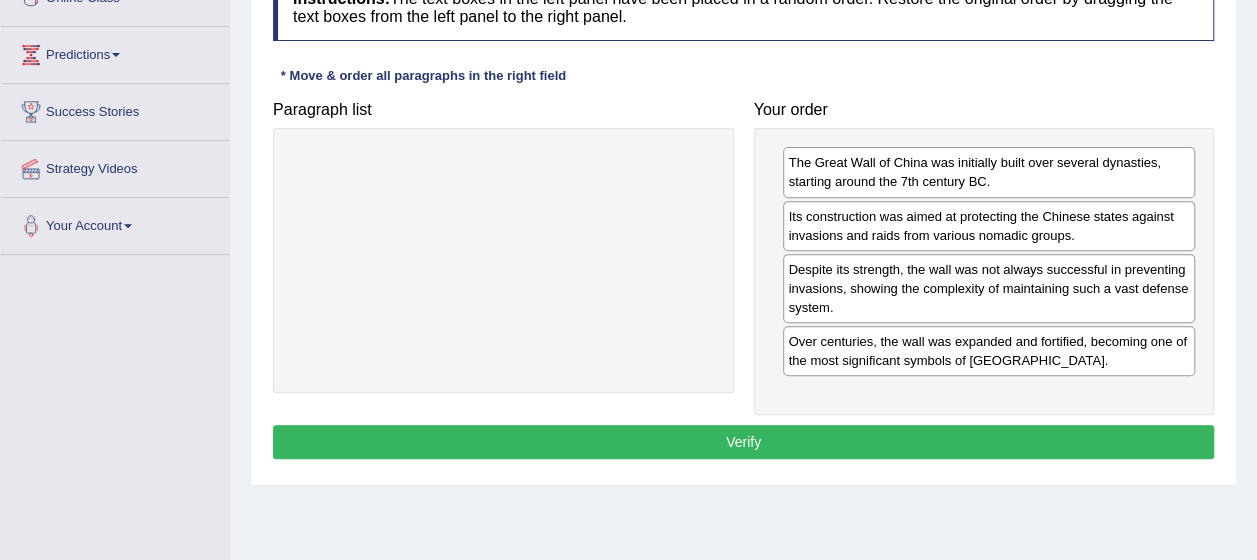 click on "Verify" at bounding box center (743, 442) 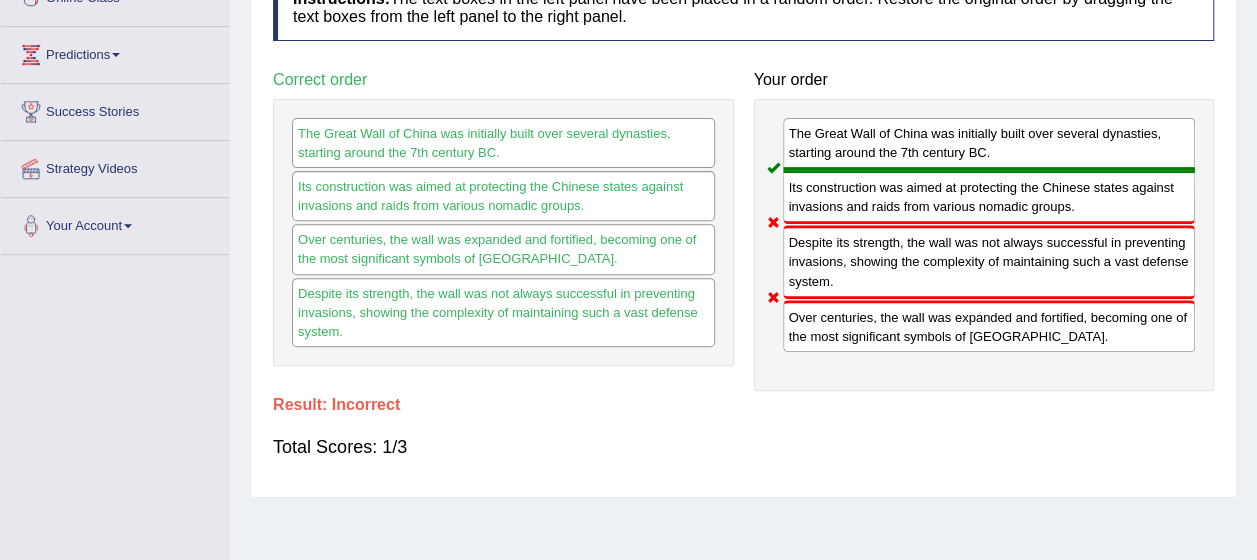 click on "Over centuries, the wall was expanded and fortified, becoming one of the most significant symbols of China." at bounding box center (503, 249) 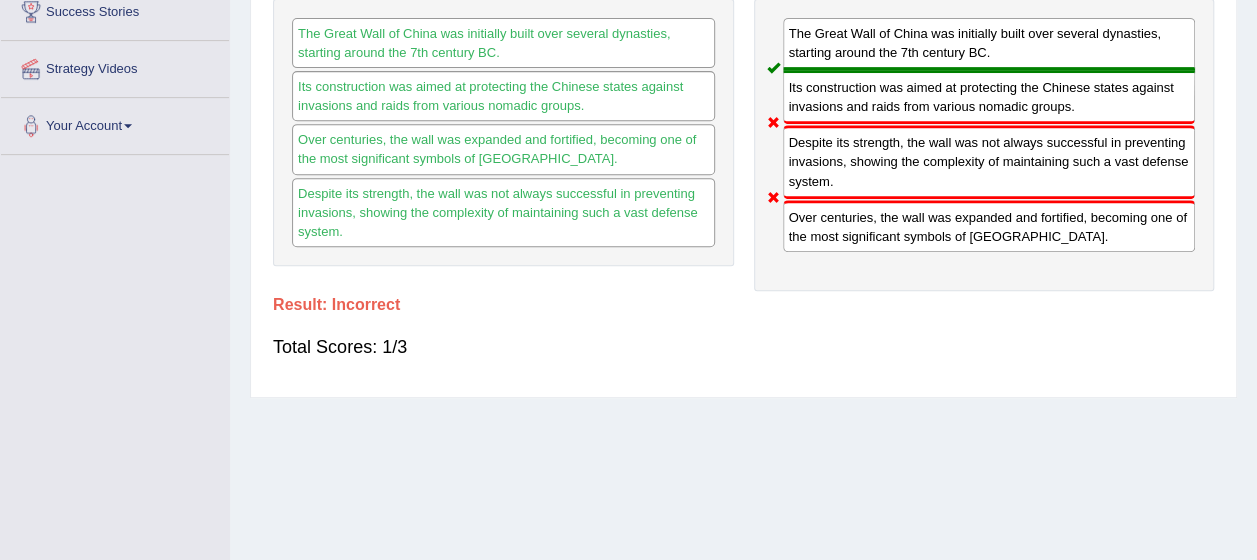 scroll, scrollTop: 0, scrollLeft: 0, axis: both 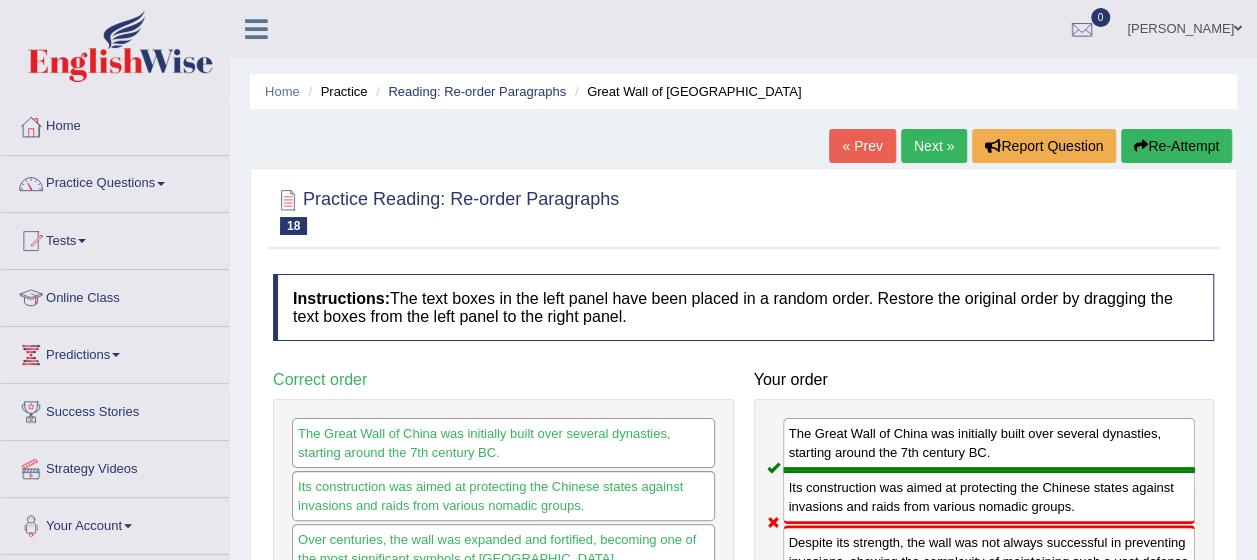 click on "Next »" at bounding box center [934, 146] 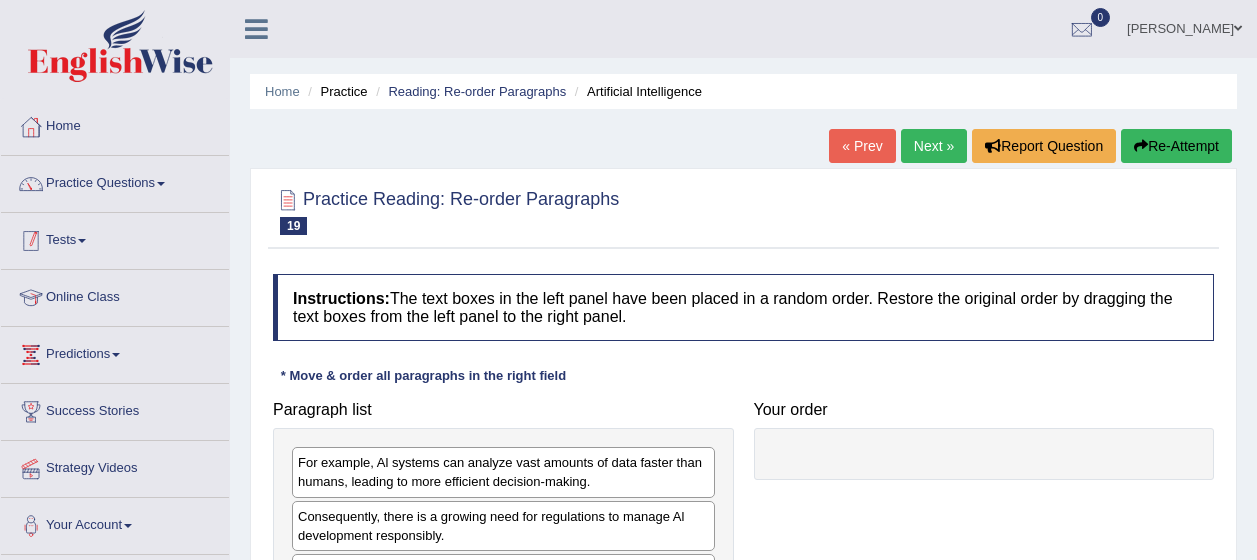 scroll, scrollTop: 0, scrollLeft: 0, axis: both 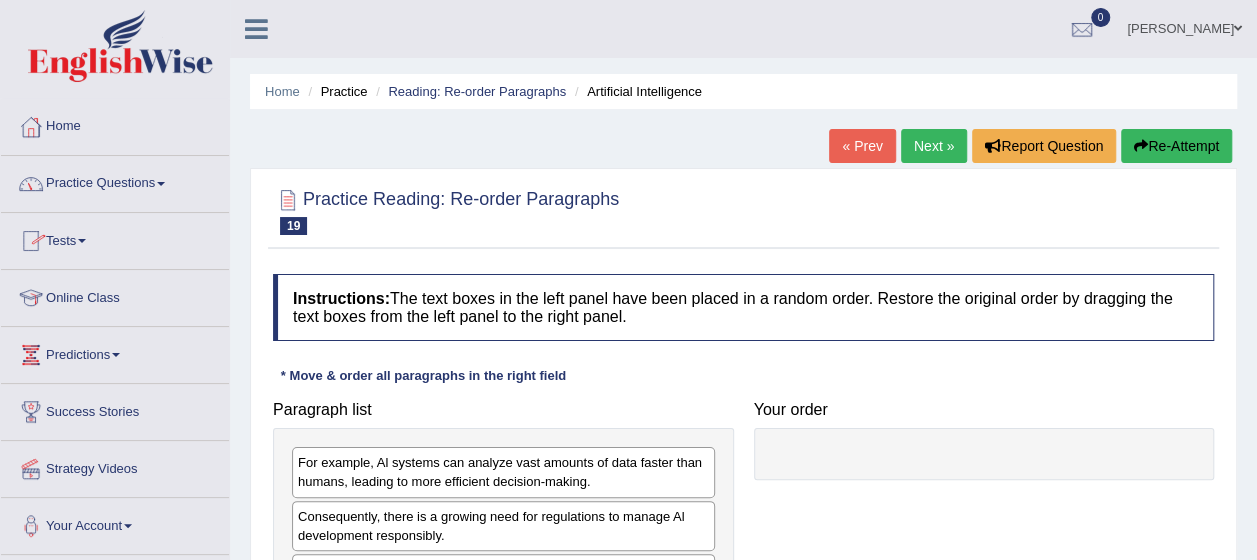 click on "Tests" at bounding box center [115, 238] 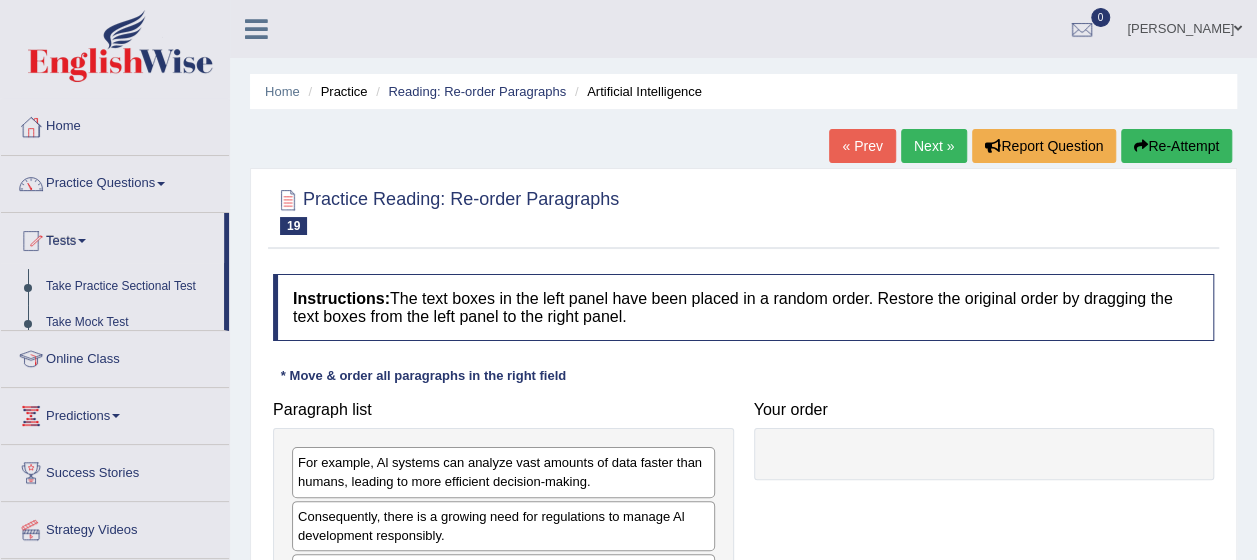click on "Practice Questions" at bounding box center (115, 181) 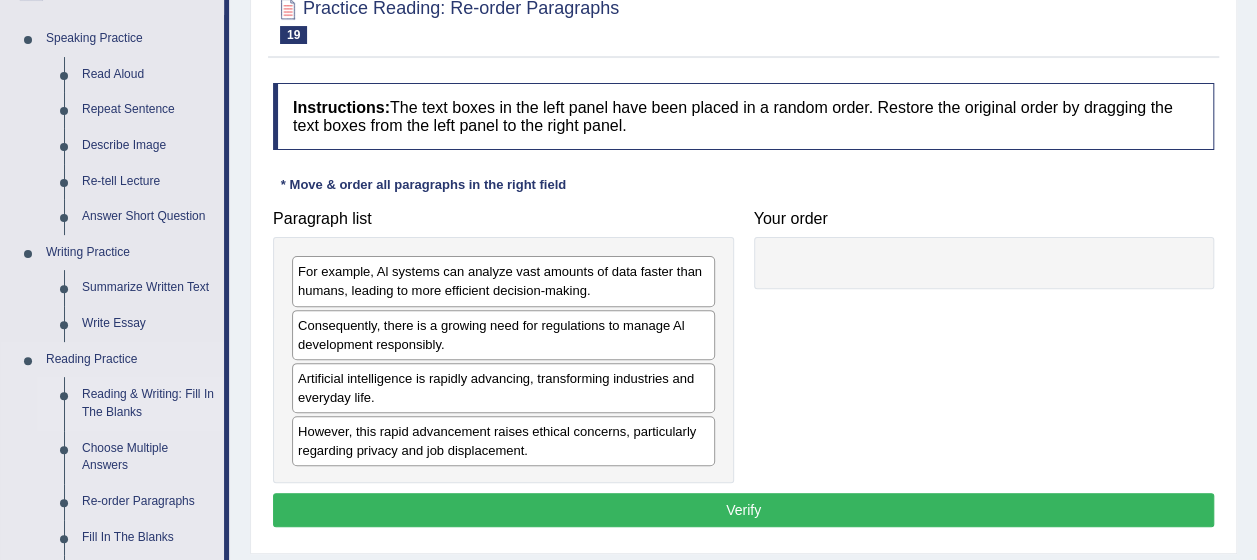 scroll, scrollTop: 0, scrollLeft: 0, axis: both 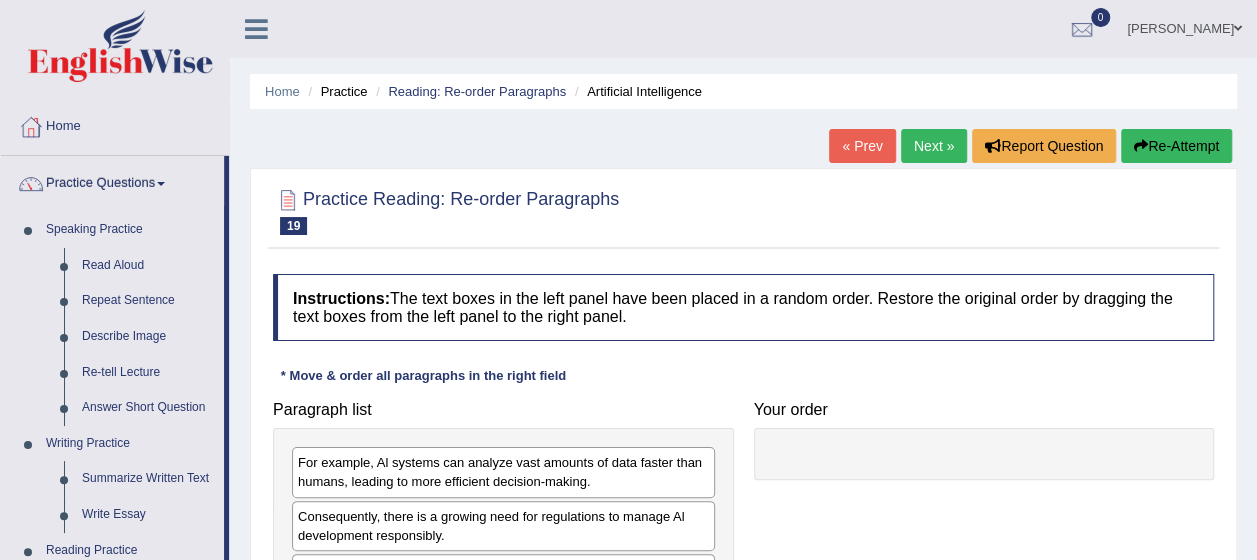 click on "Practice Questions" at bounding box center (112, 181) 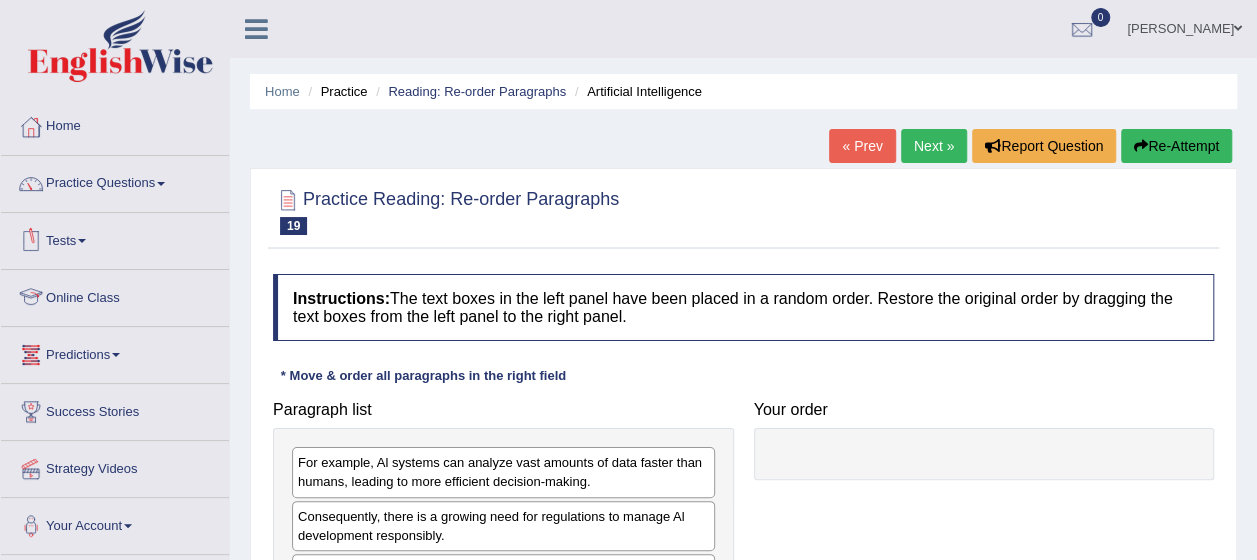 click on "Predictions" at bounding box center (115, 352) 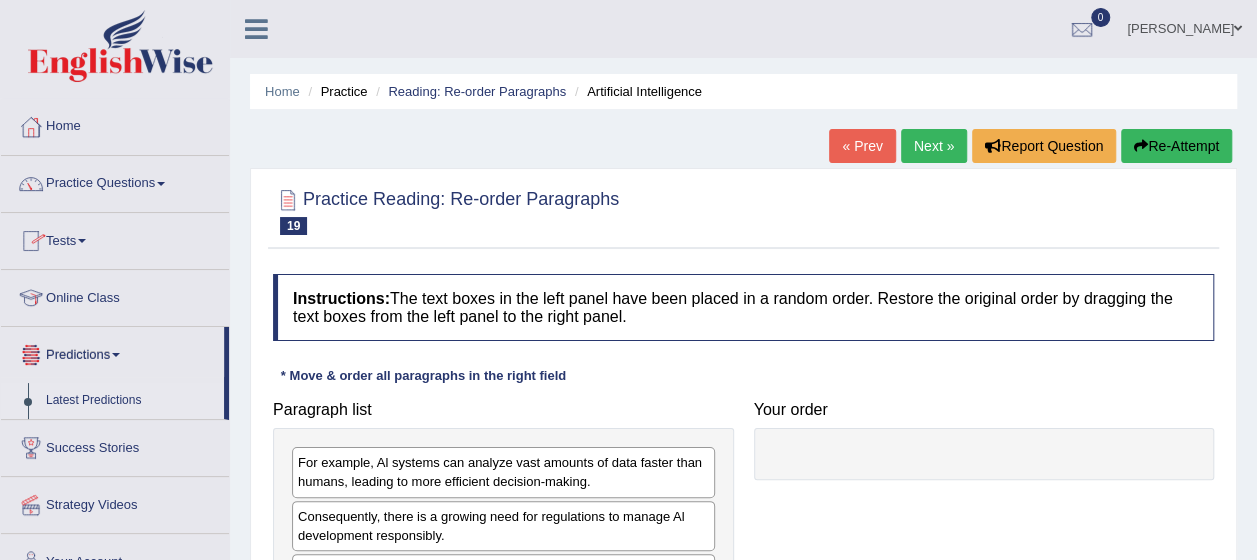 click on "Latest Predictions" at bounding box center (130, 401) 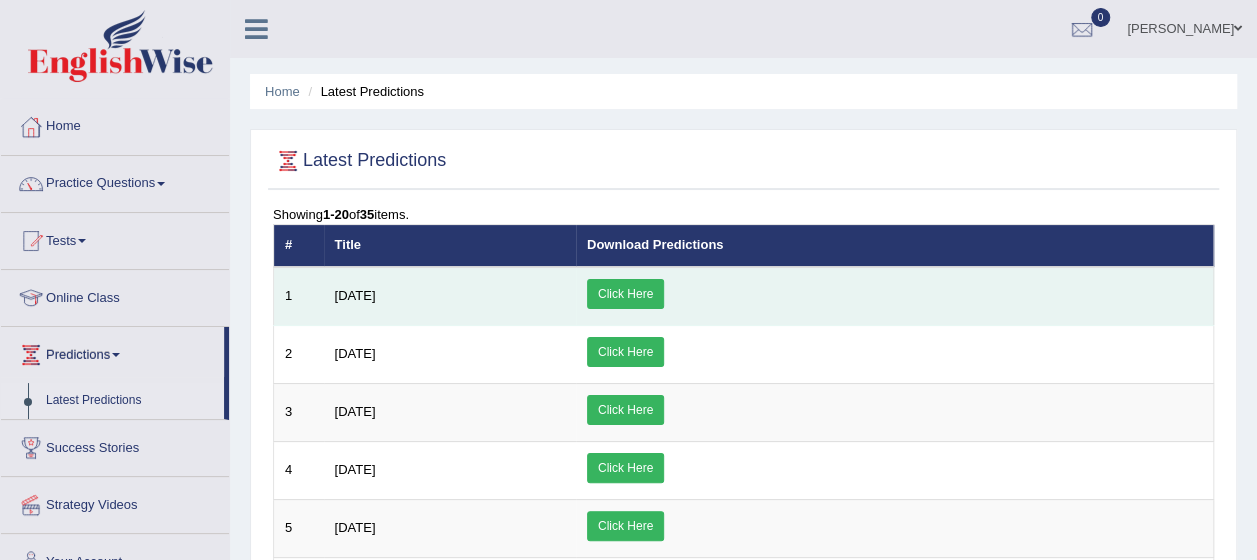 click on "Click Here" at bounding box center (625, 294) 